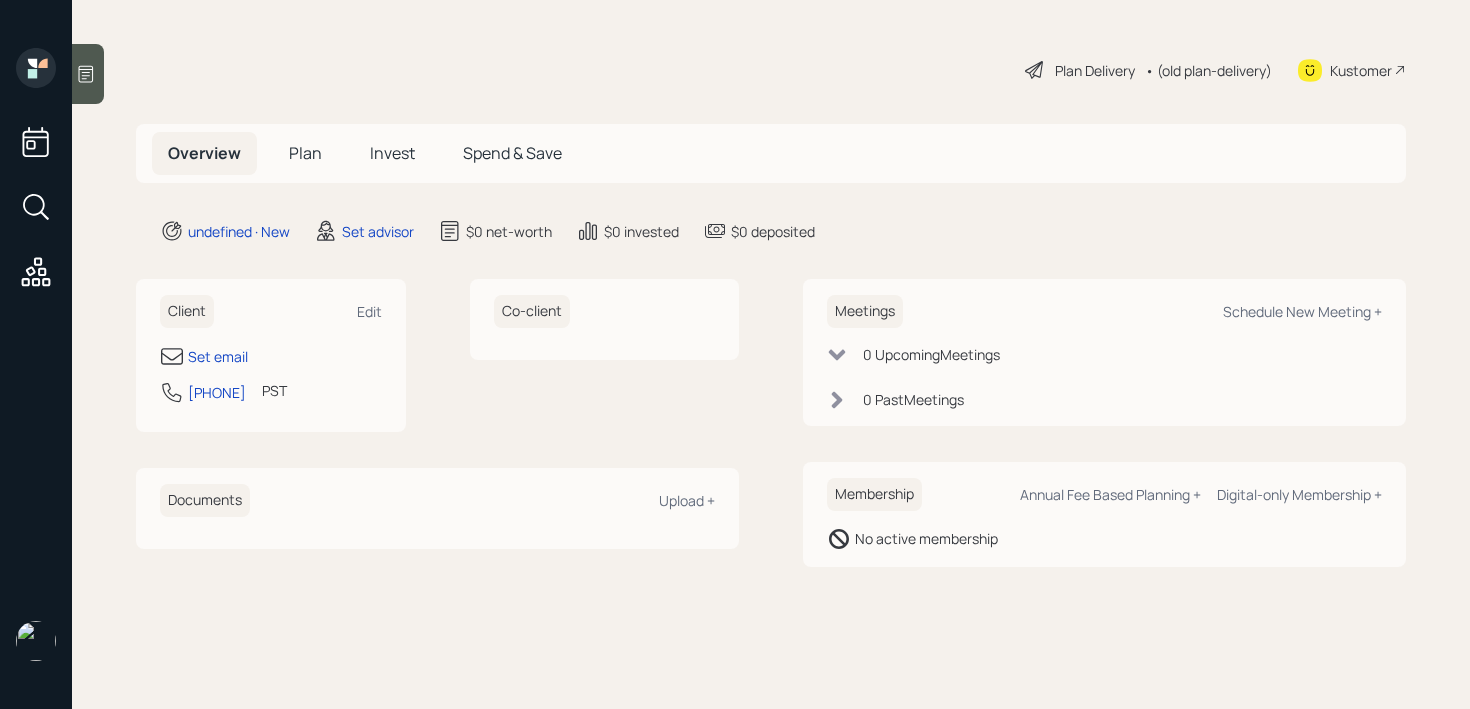 scroll, scrollTop: 0, scrollLeft: 0, axis: both 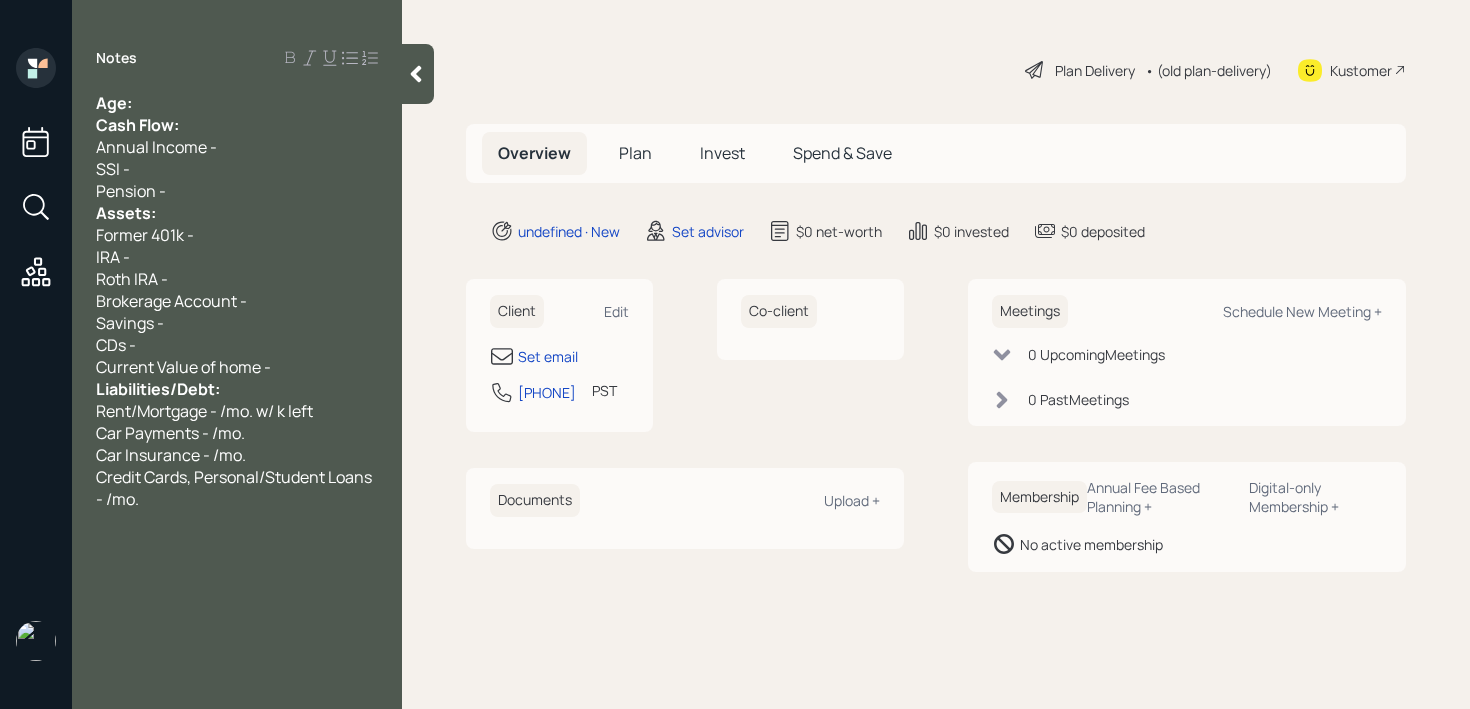 click on "Age:" at bounding box center [237, 103] 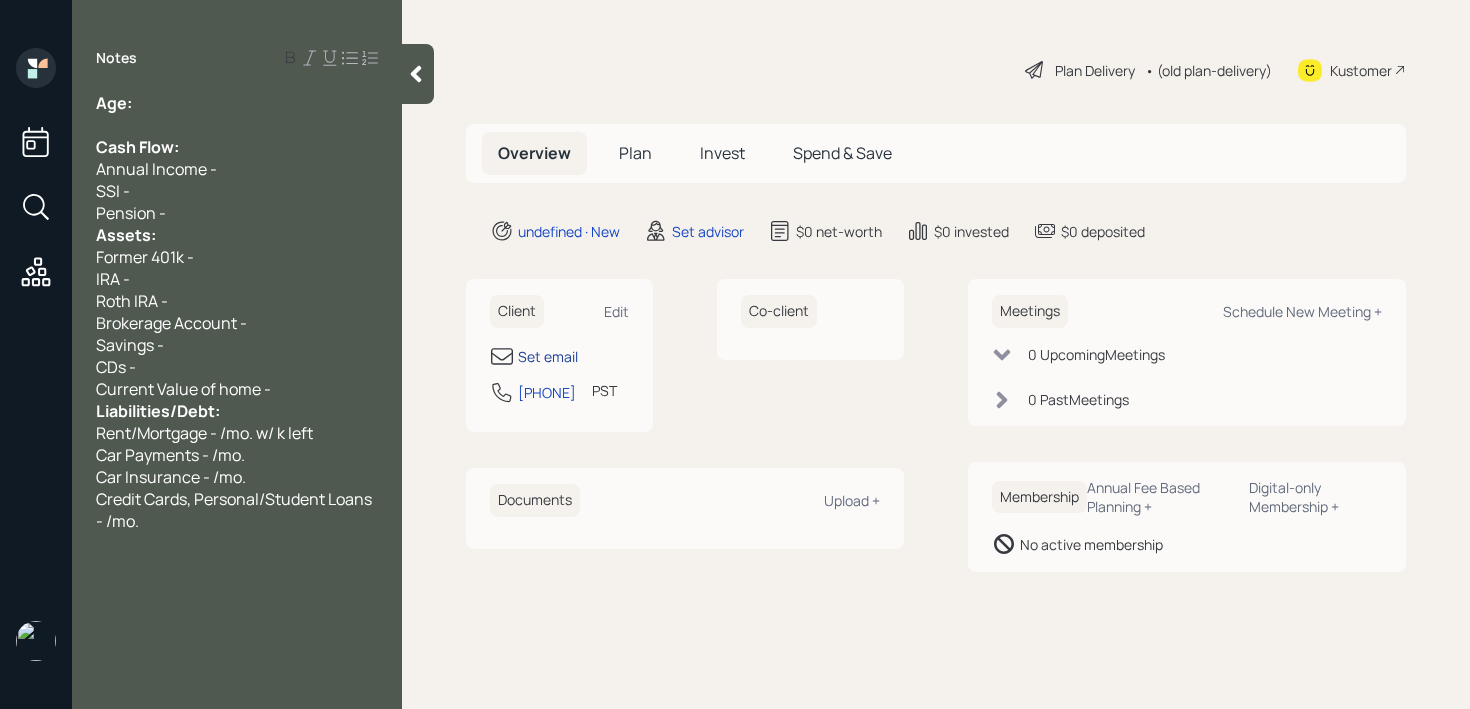 click on "Set email" at bounding box center [548, 356] 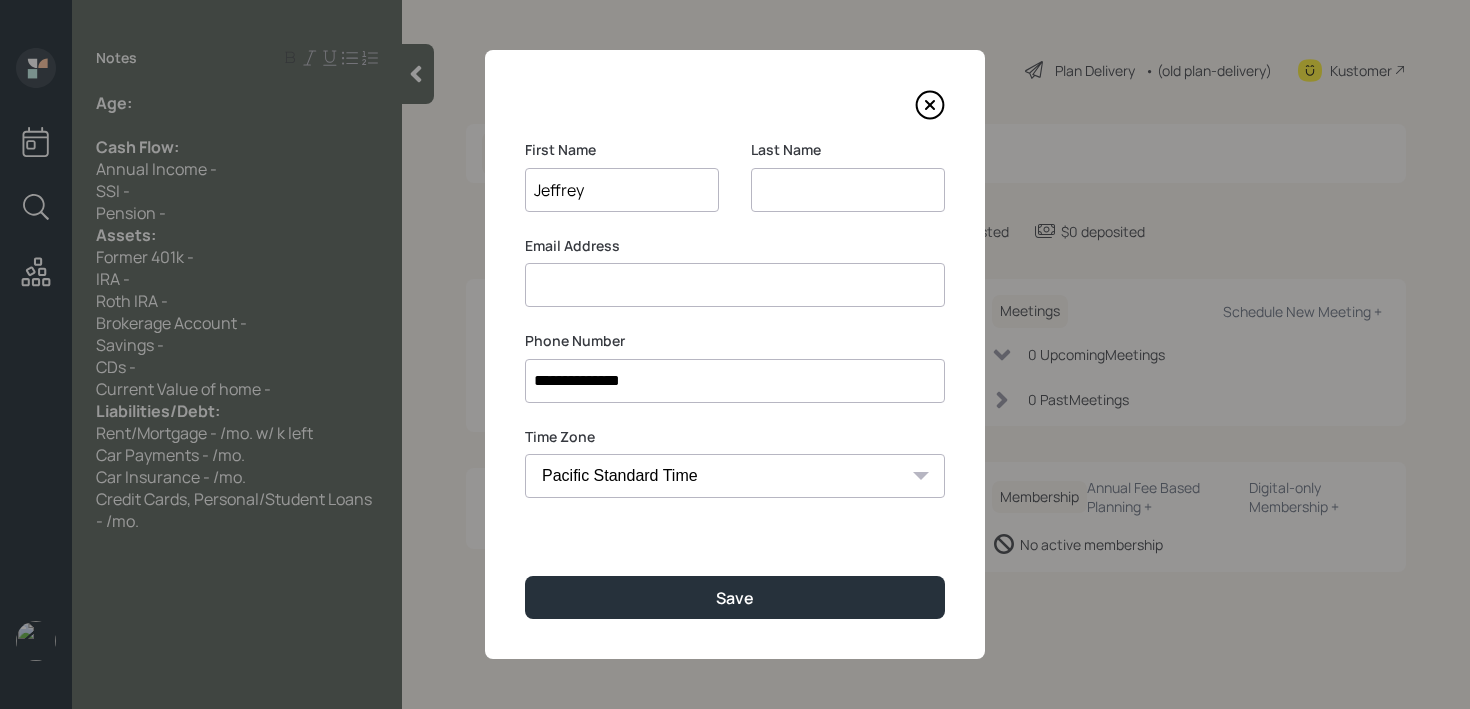type on "Jeffrey" 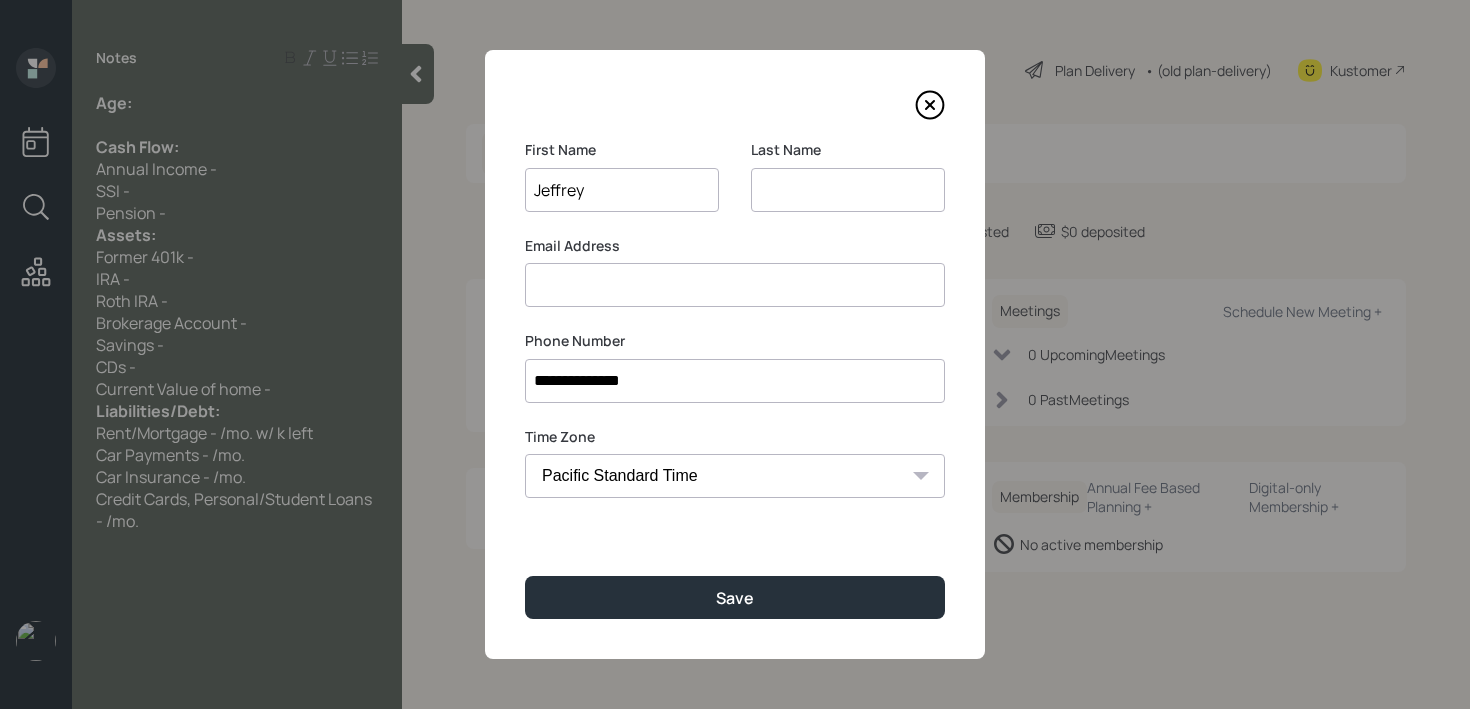 click on "Jeffrey" at bounding box center [622, 190] 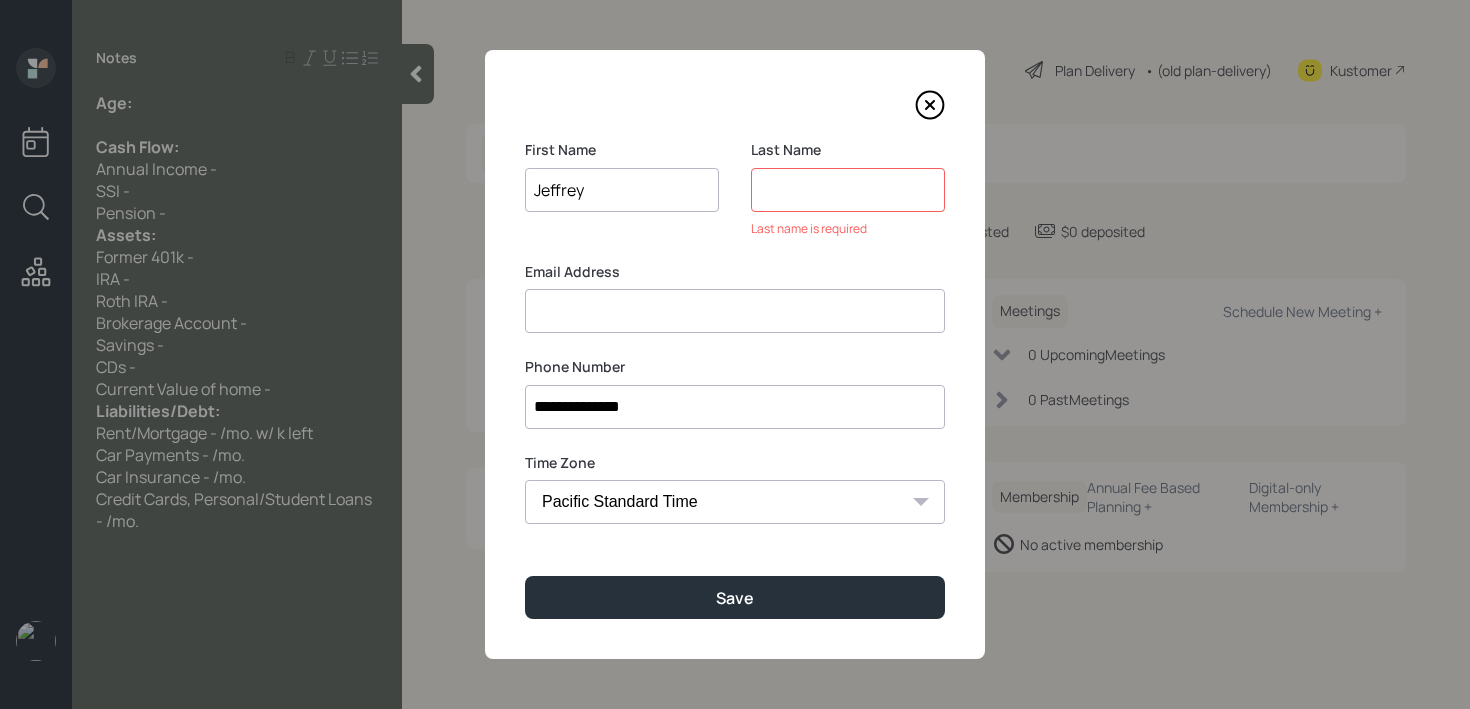 click at bounding box center [848, 190] 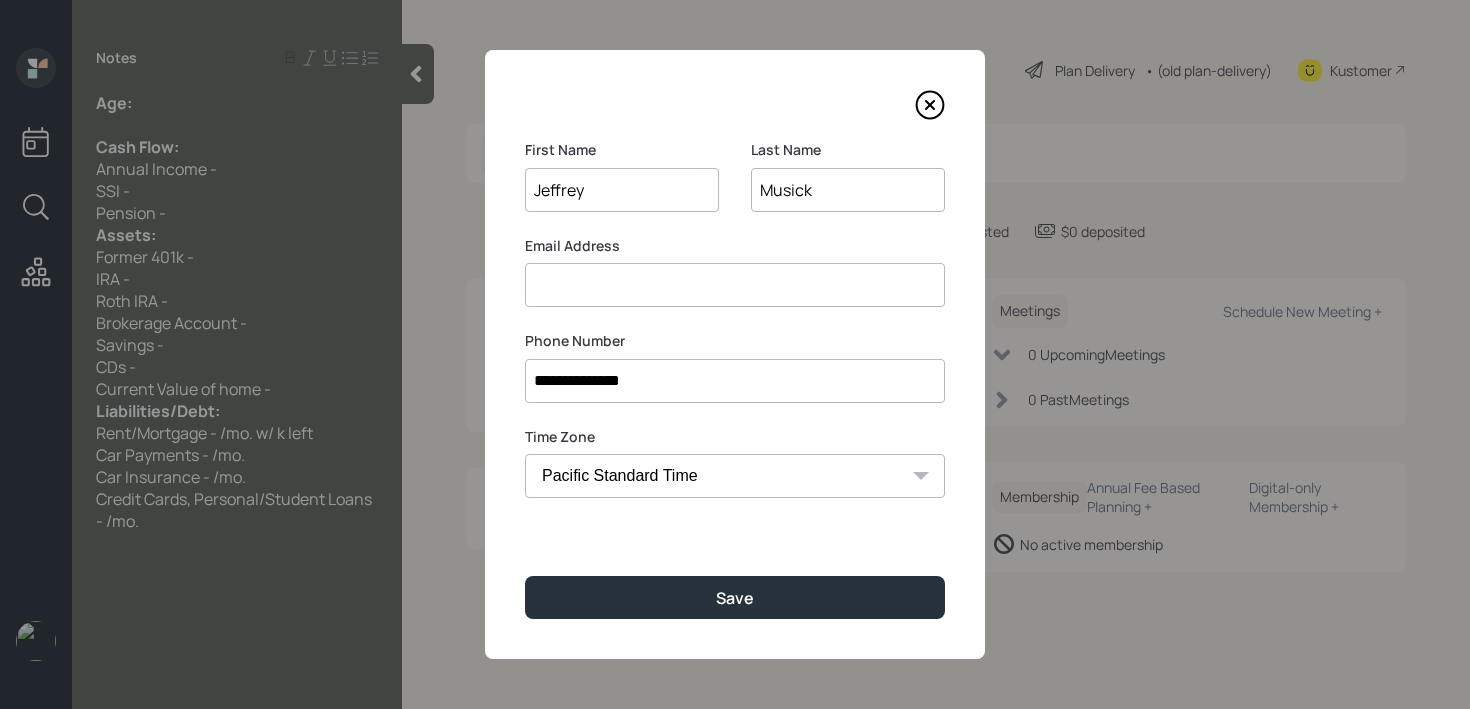 type on "Musick" 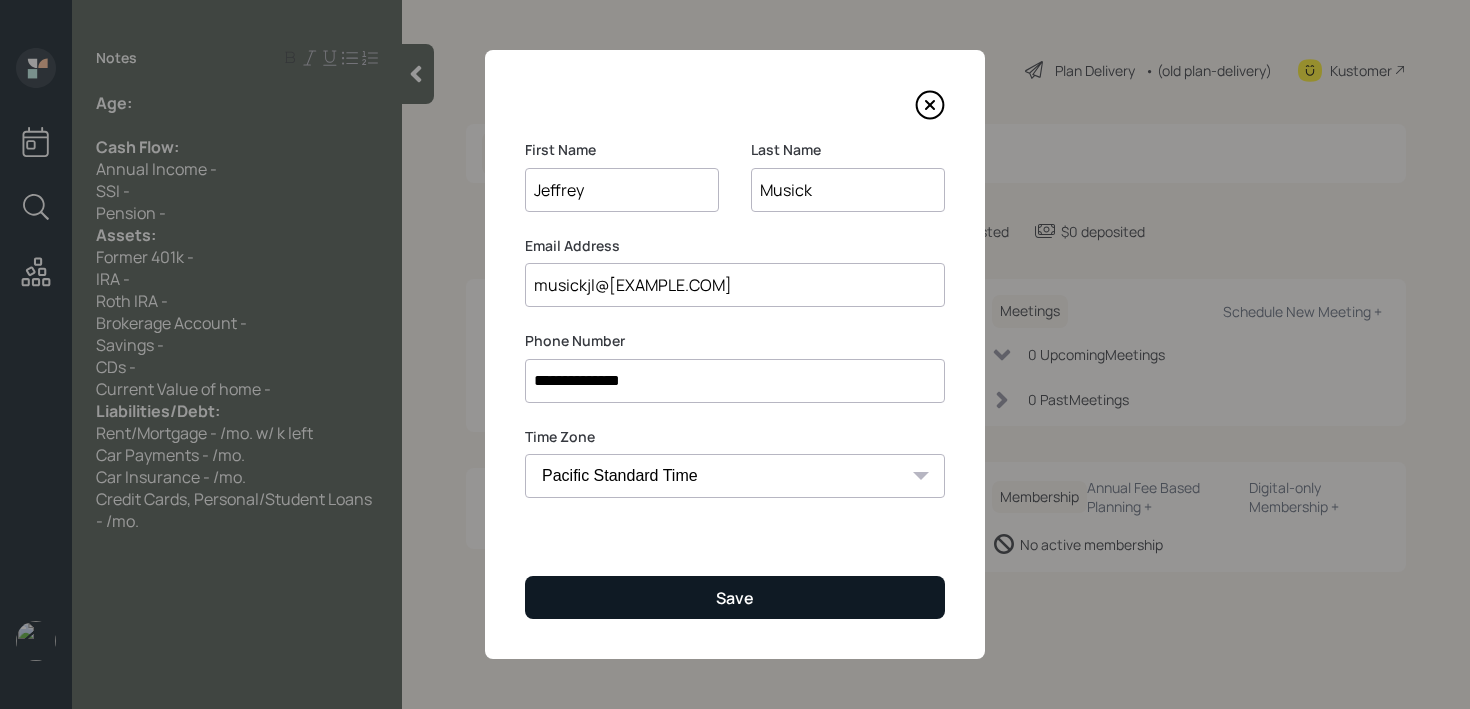 type on "musickjl@[EXAMPLE.COM]" 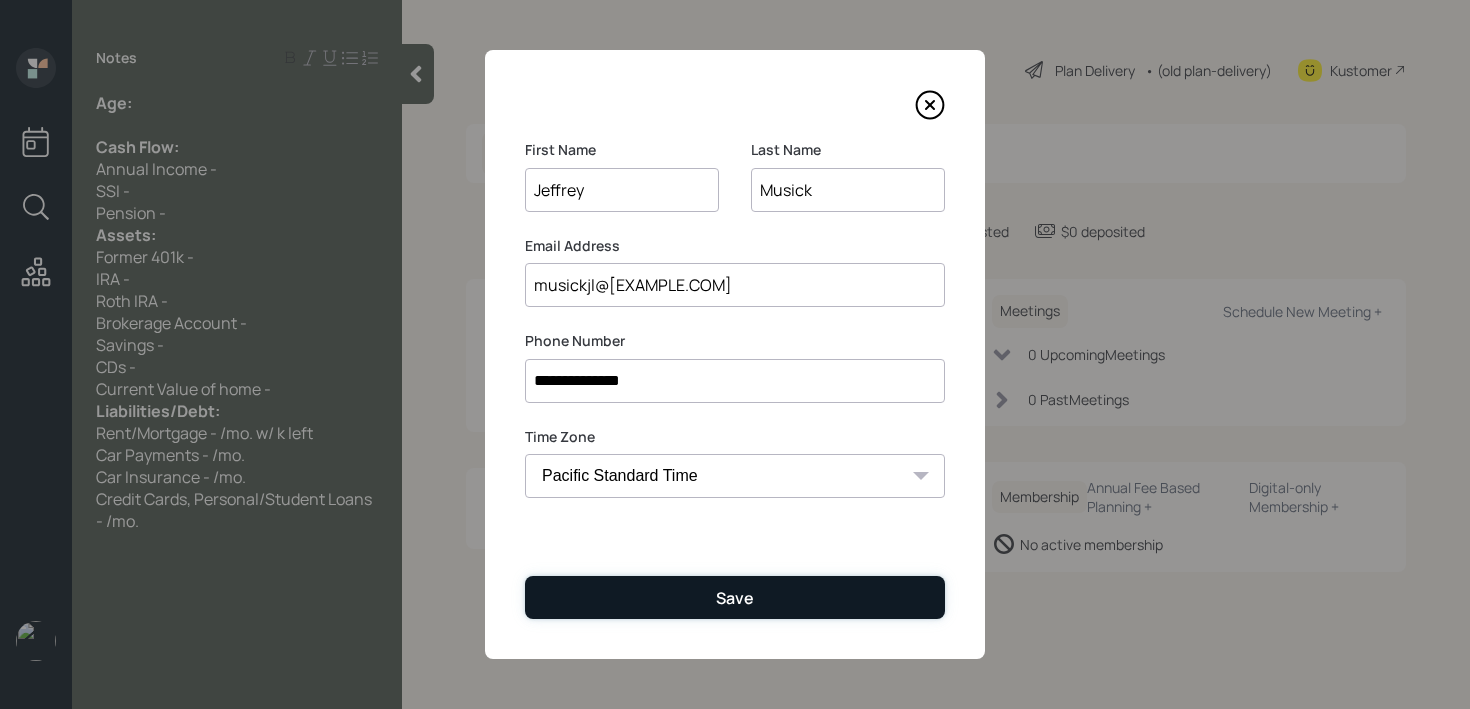 click on "Save" at bounding box center [735, 597] 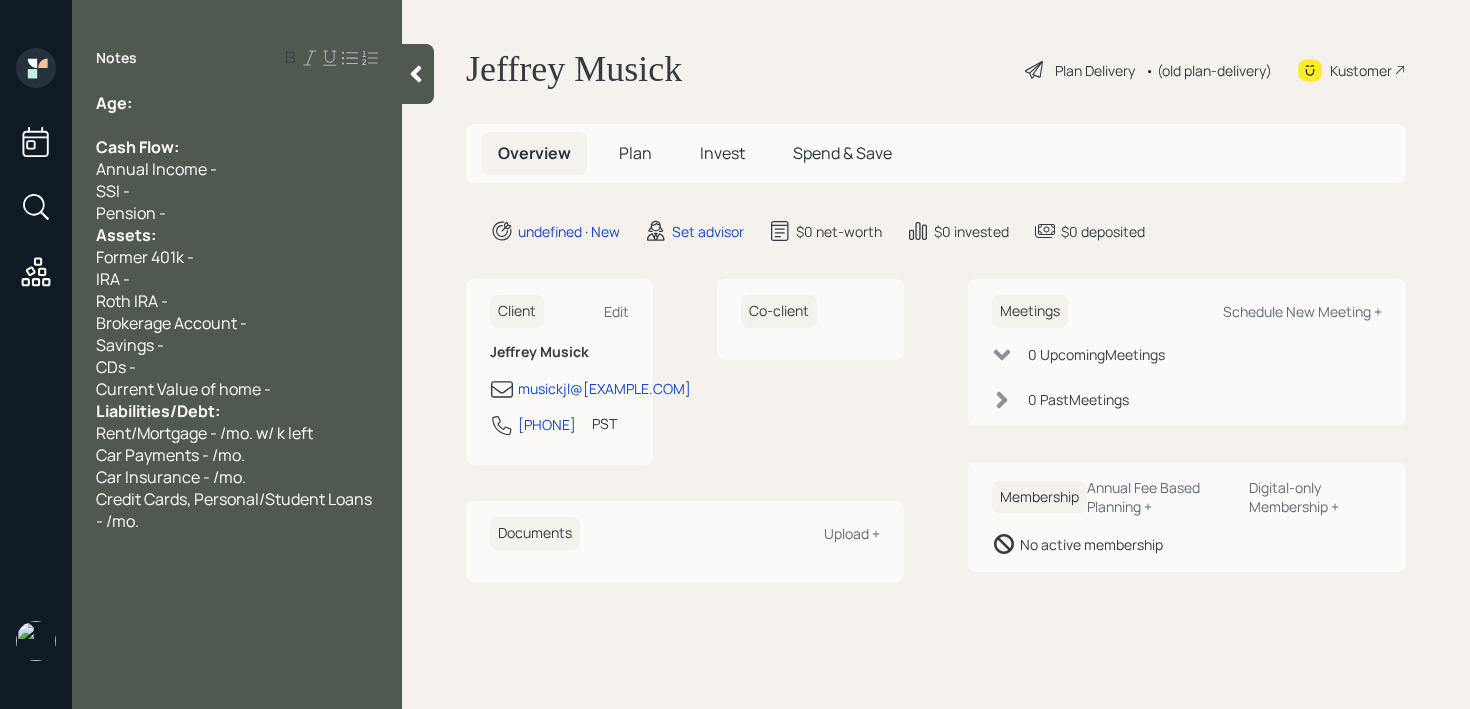 click on "Annual Income -" at bounding box center (237, 103) 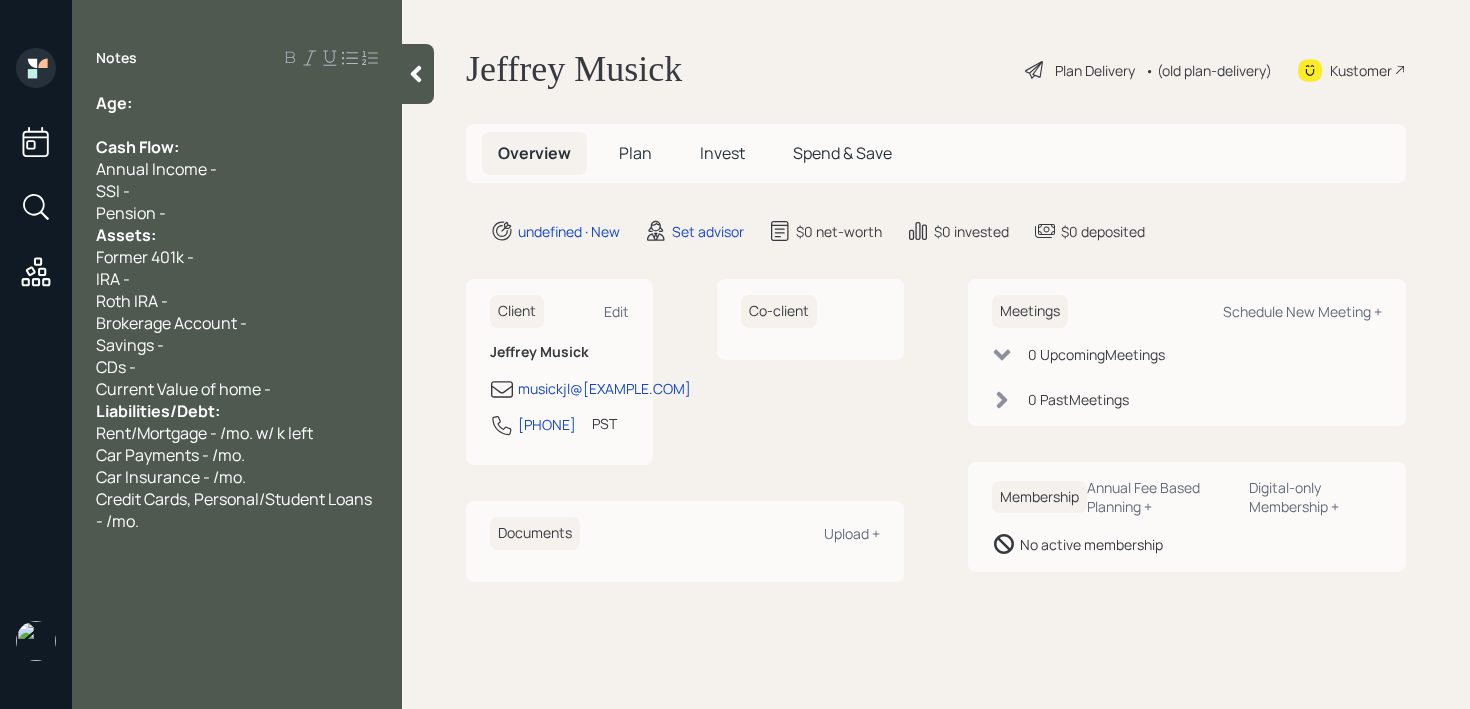 click on "Pension -" at bounding box center (237, 103) 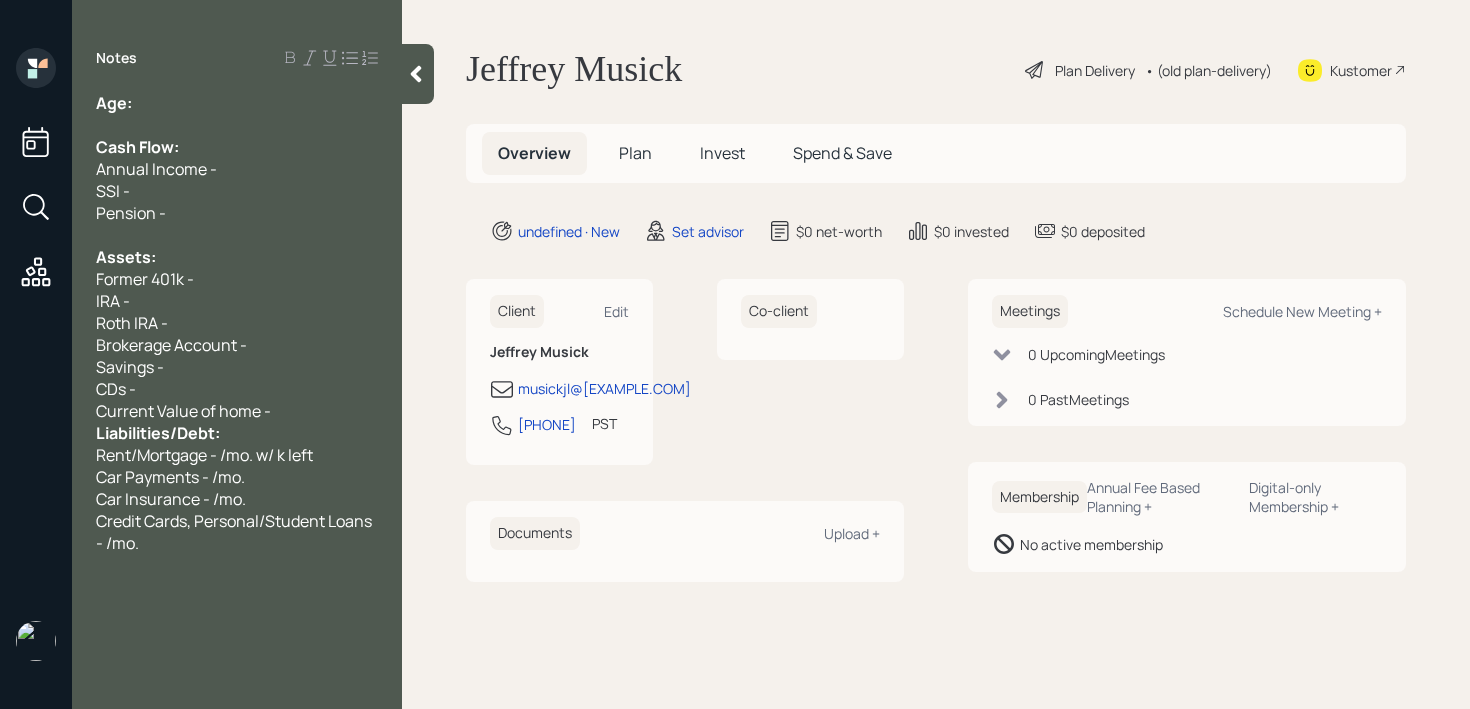 click on "Current Value of home -" at bounding box center (237, 103) 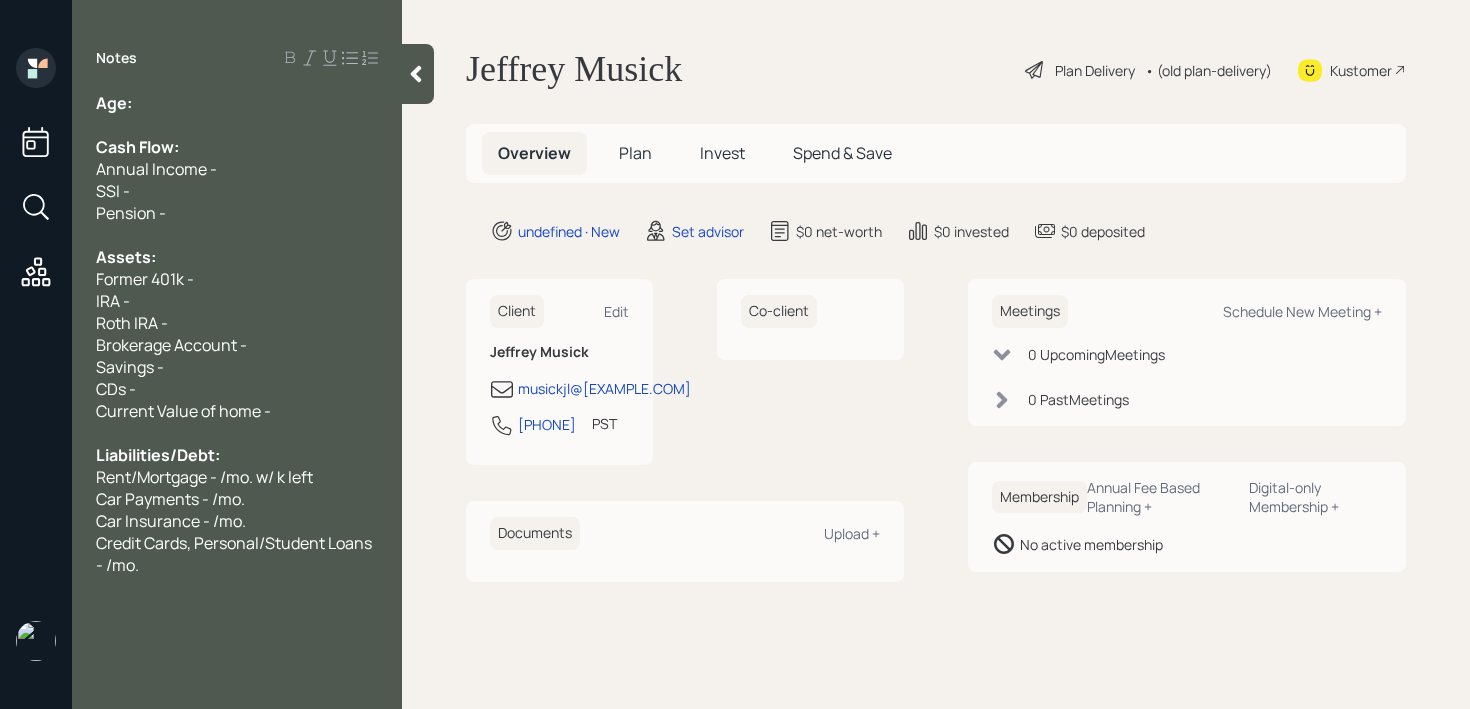 click on "Cash Flow:" at bounding box center (237, 103) 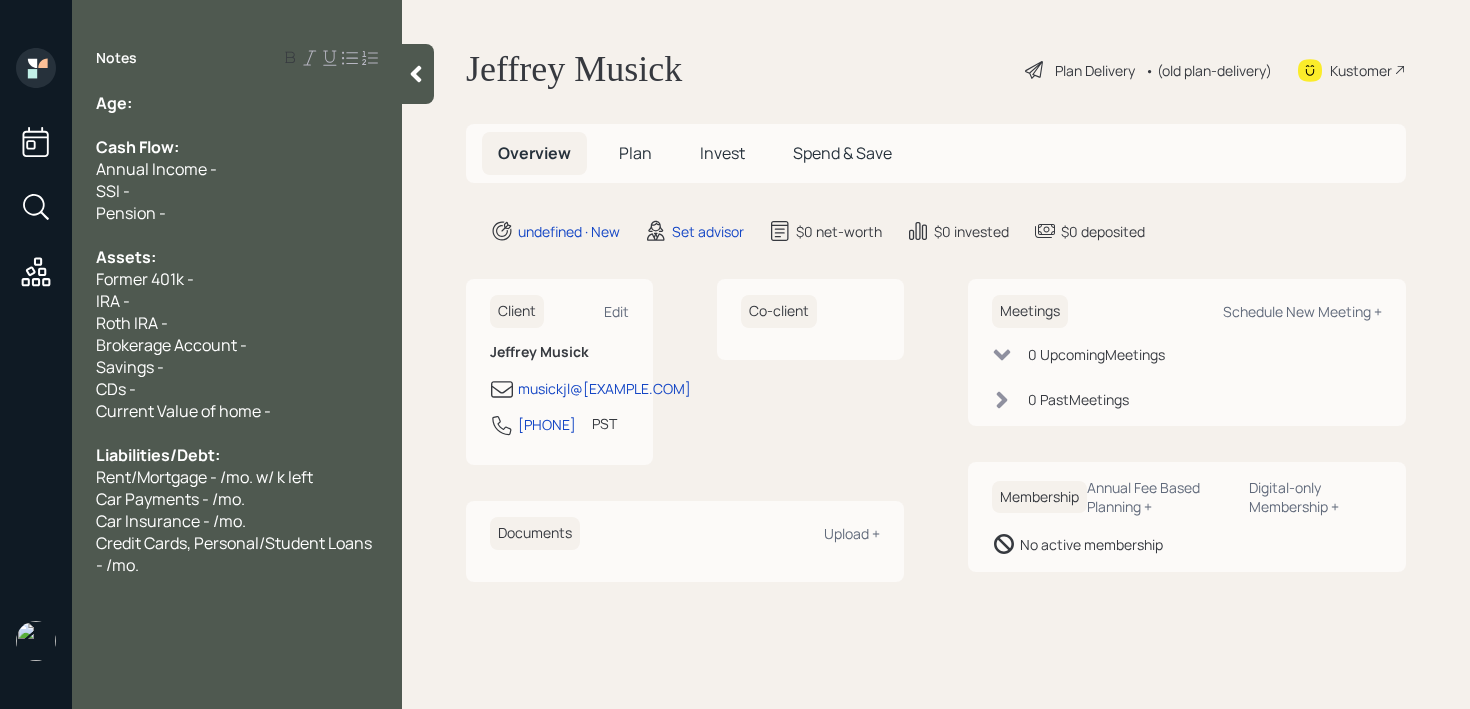 click on "Age:" at bounding box center [237, 103] 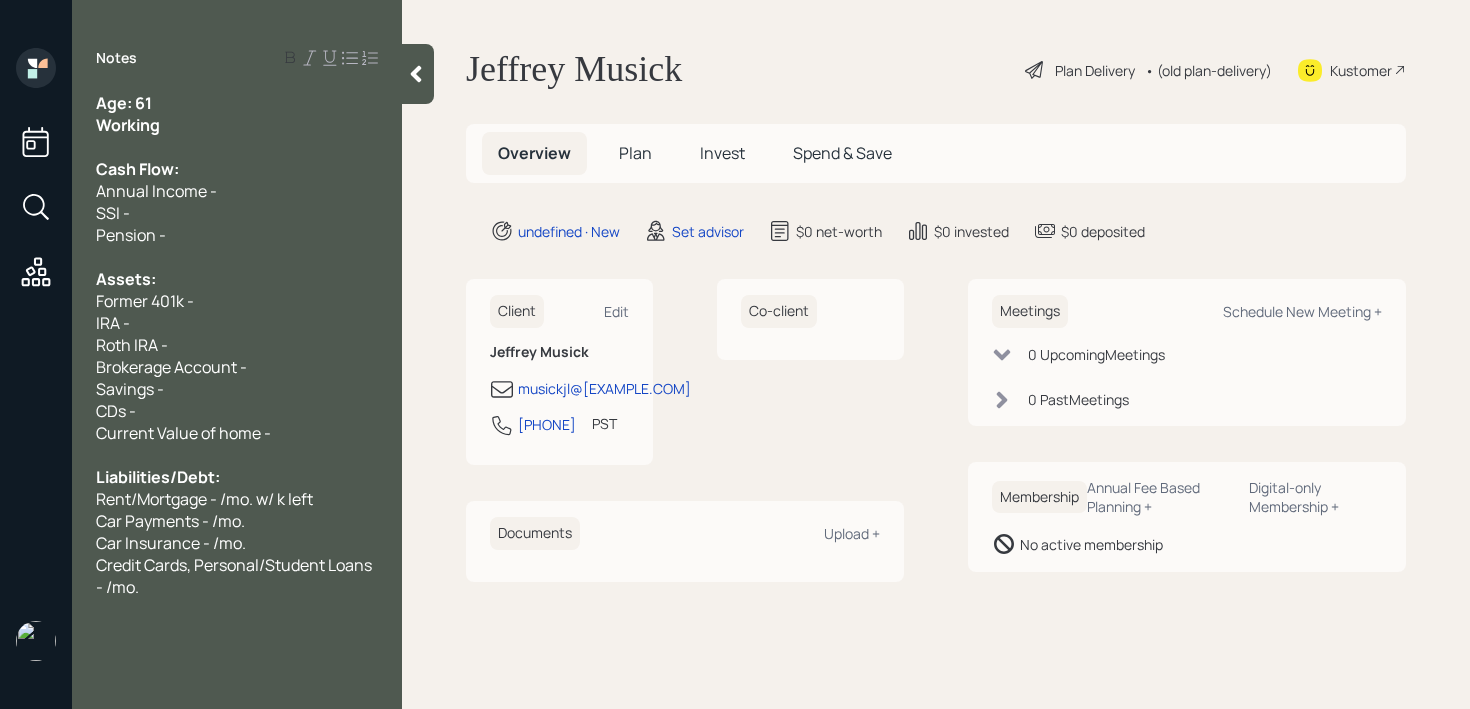 click on "IRA -" at bounding box center (237, 103) 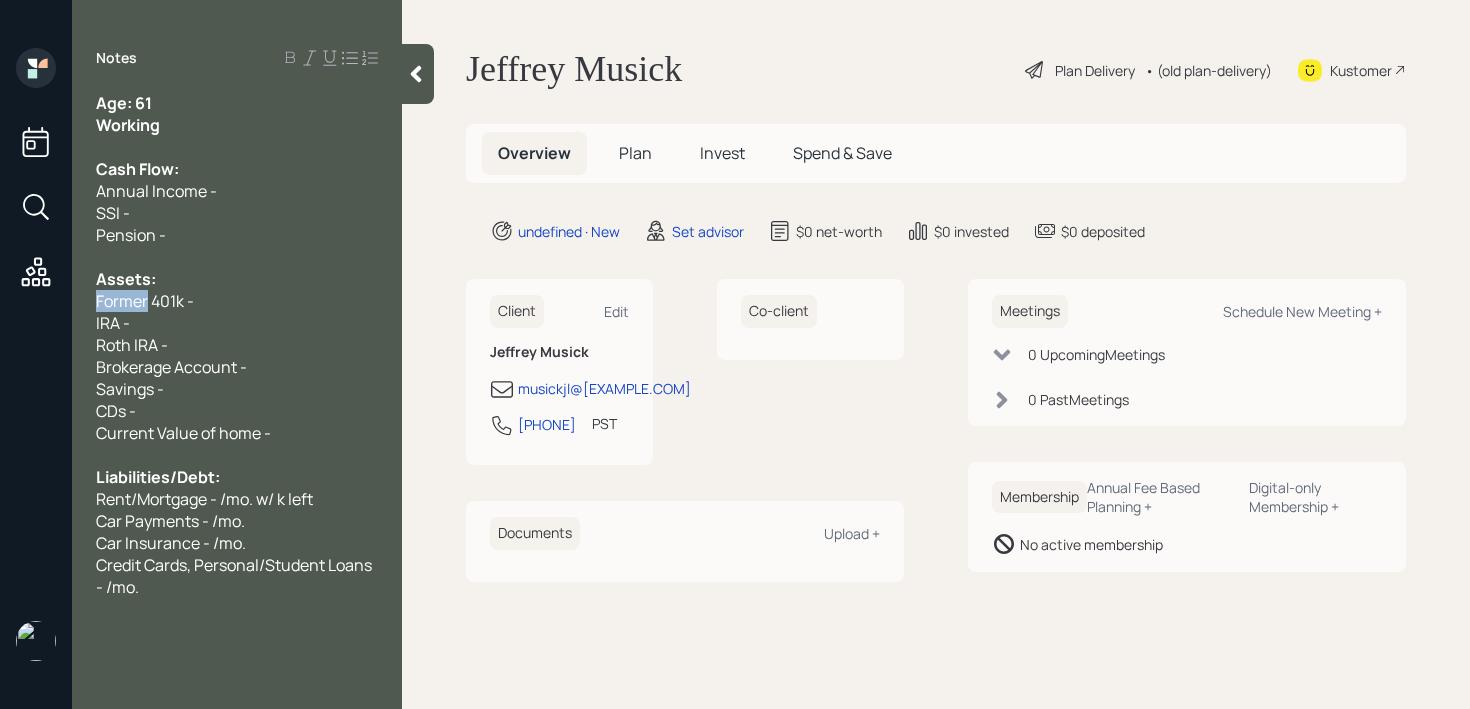 drag, startPoint x: 148, startPoint y: 305, endPoint x: 0, endPoint y: 277, distance: 150.62537 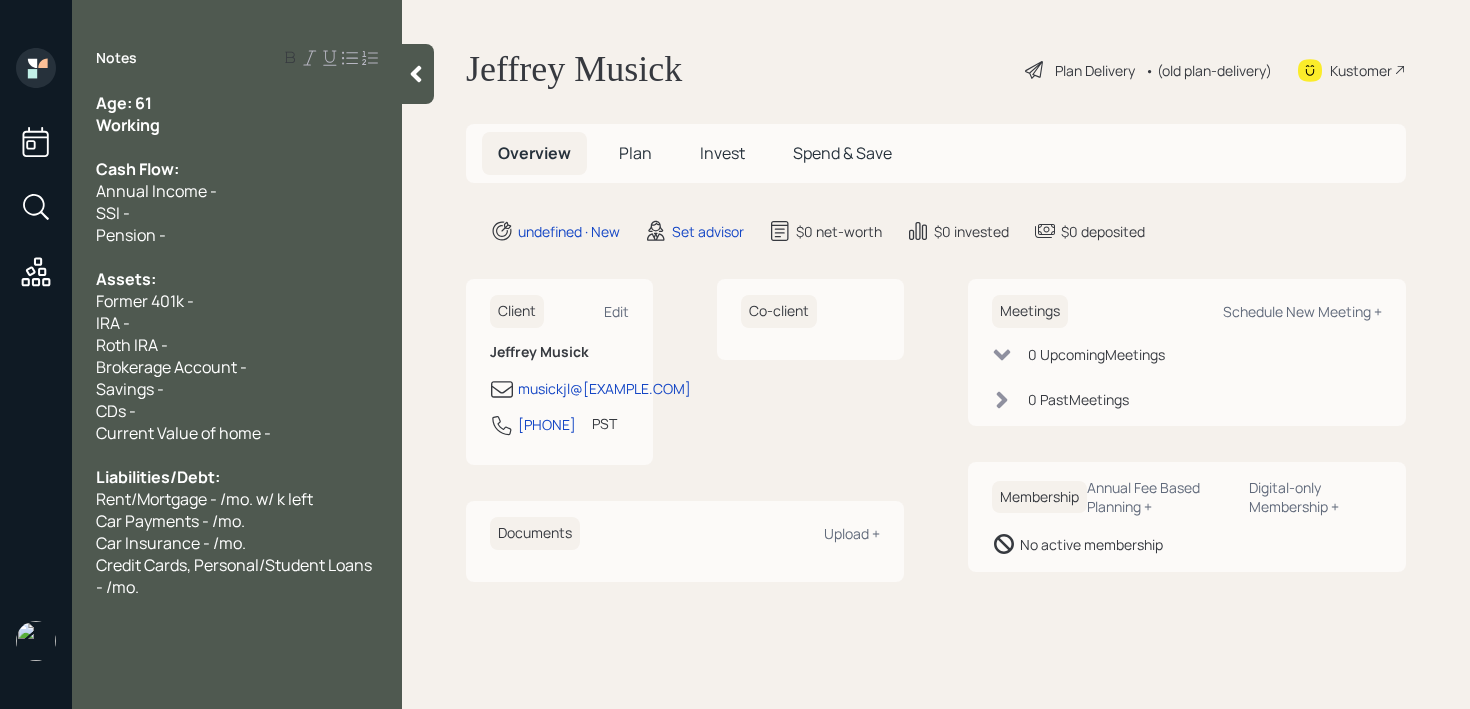 click on "Former 401k -" at bounding box center (124, 103) 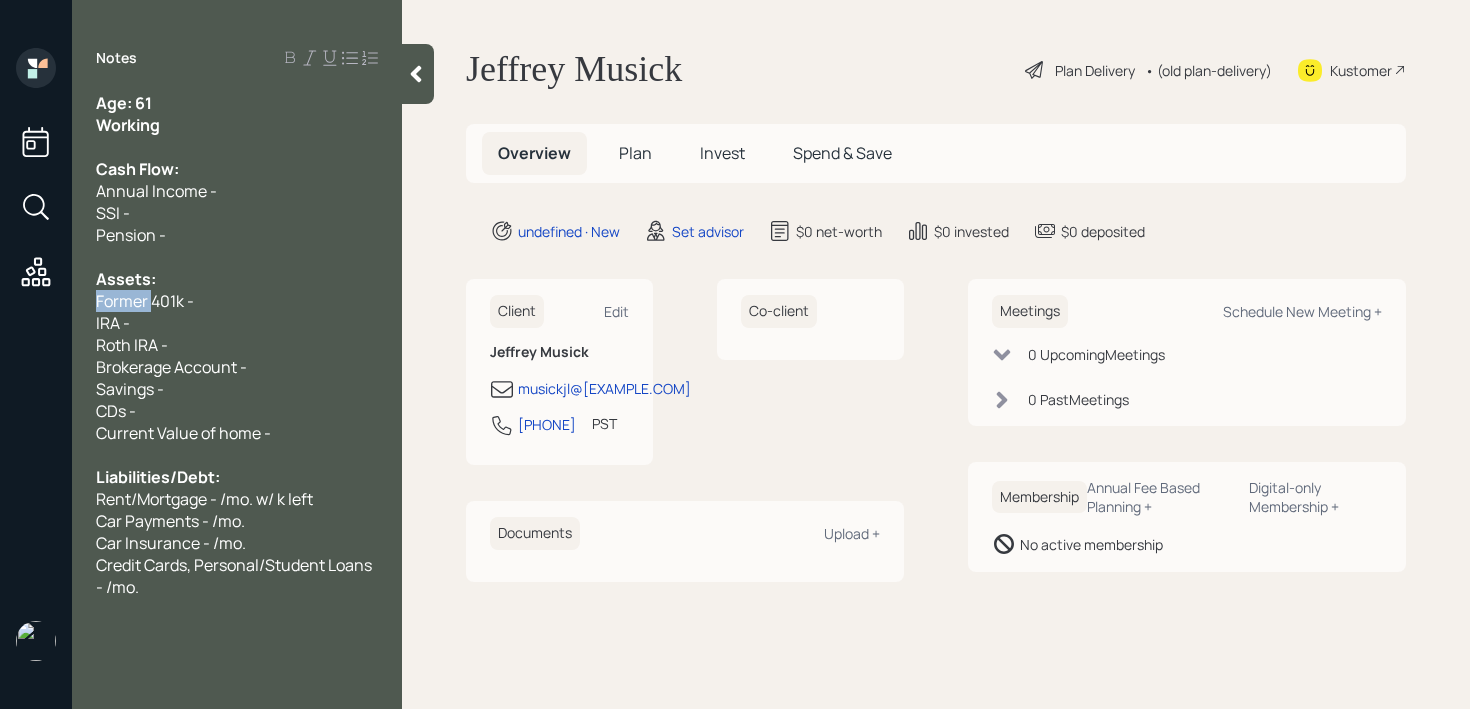 drag, startPoint x: 151, startPoint y: 308, endPoint x: 75, endPoint y: 304, distance: 76.105194 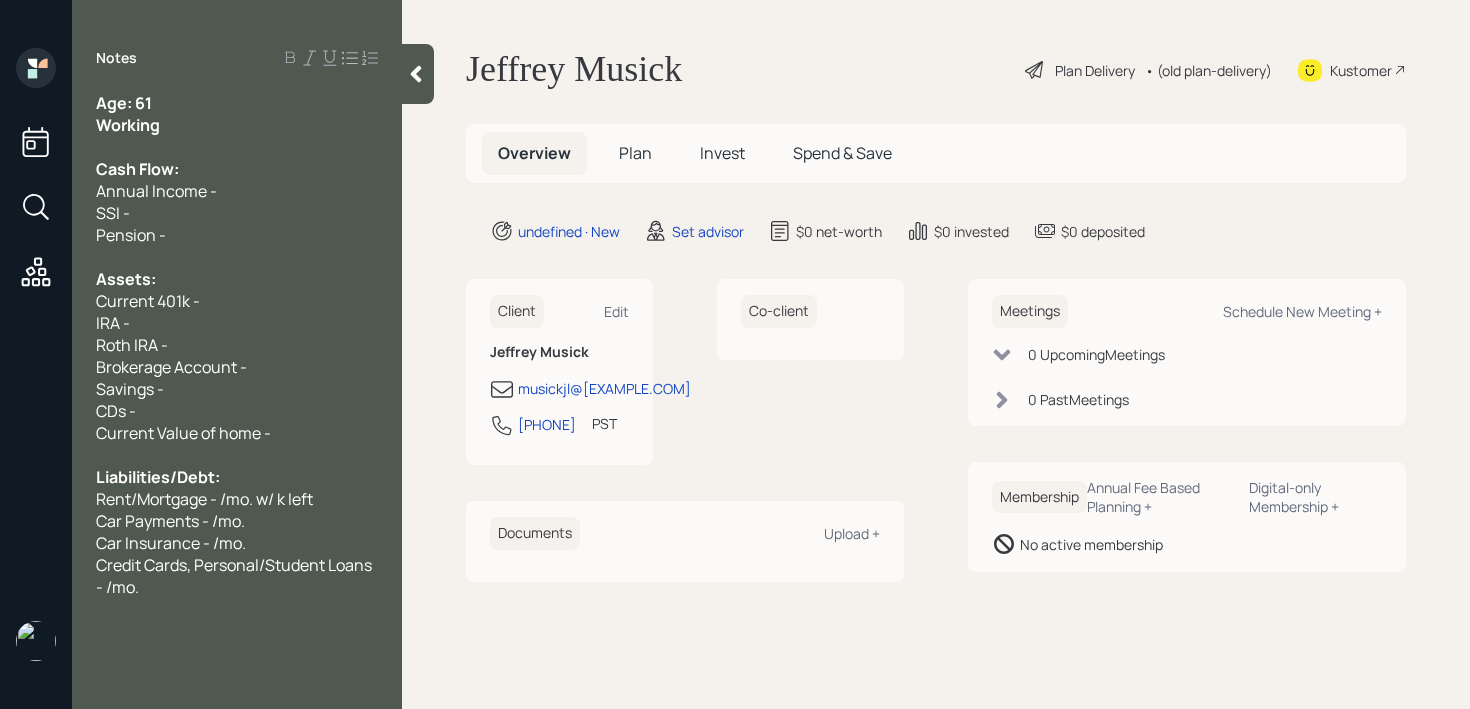 click on "Assets:" at bounding box center [237, 103] 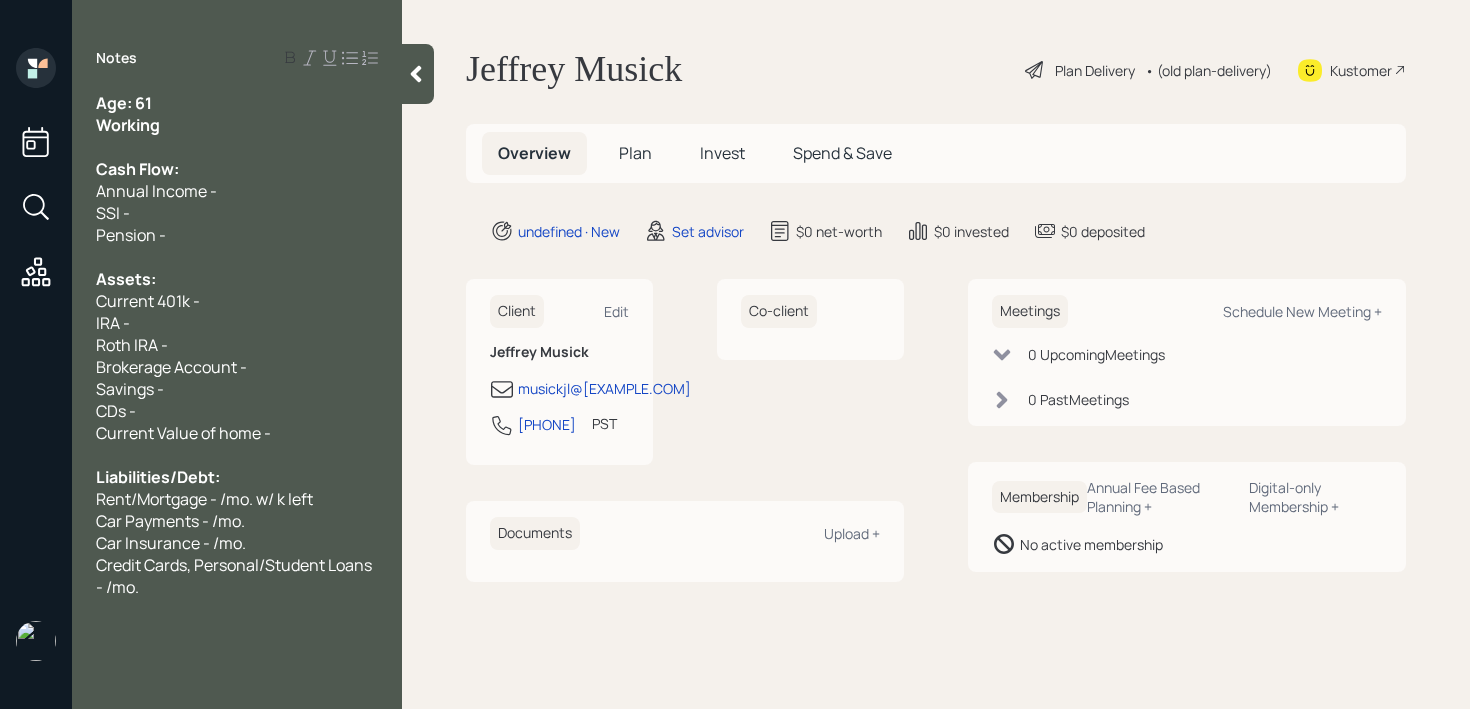 click on "Current 401k -" at bounding box center (237, 103) 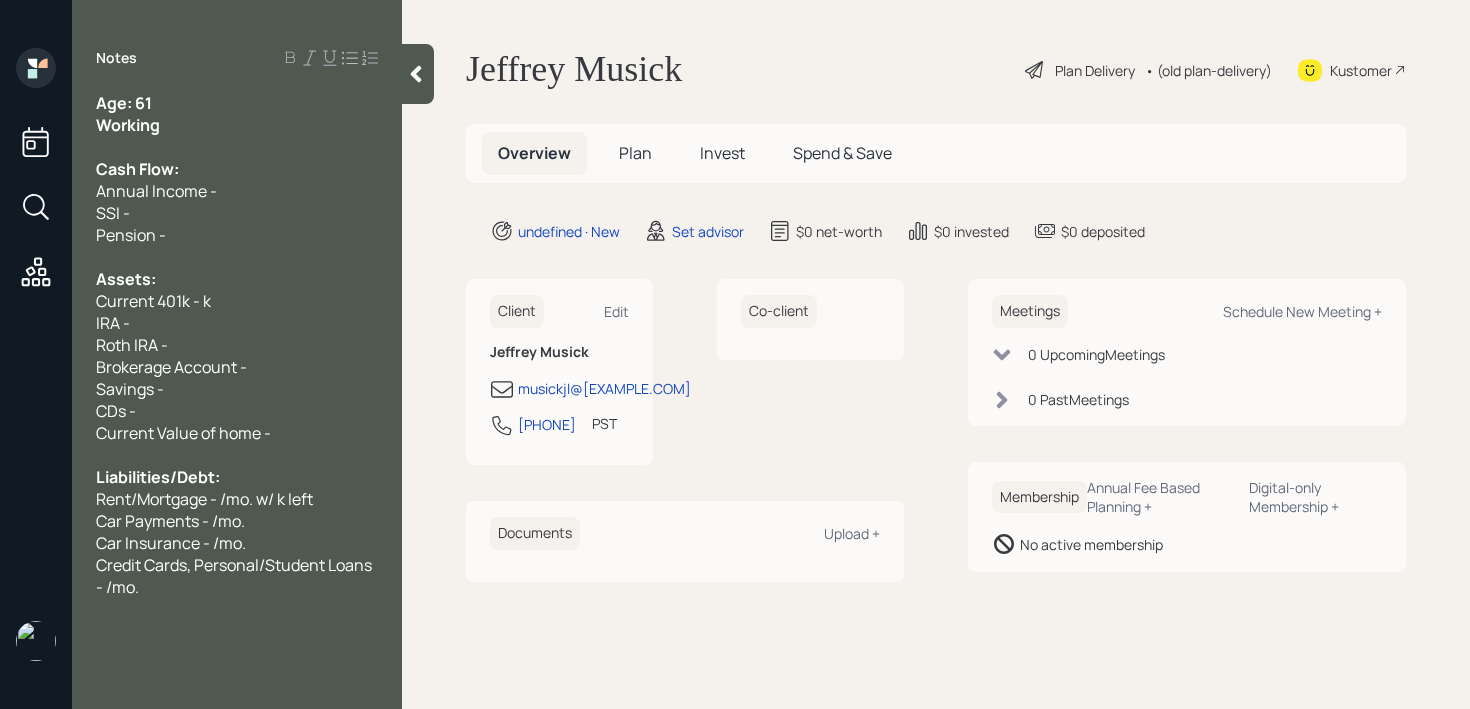 click on "Roth IRA -" at bounding box center (237, 103) 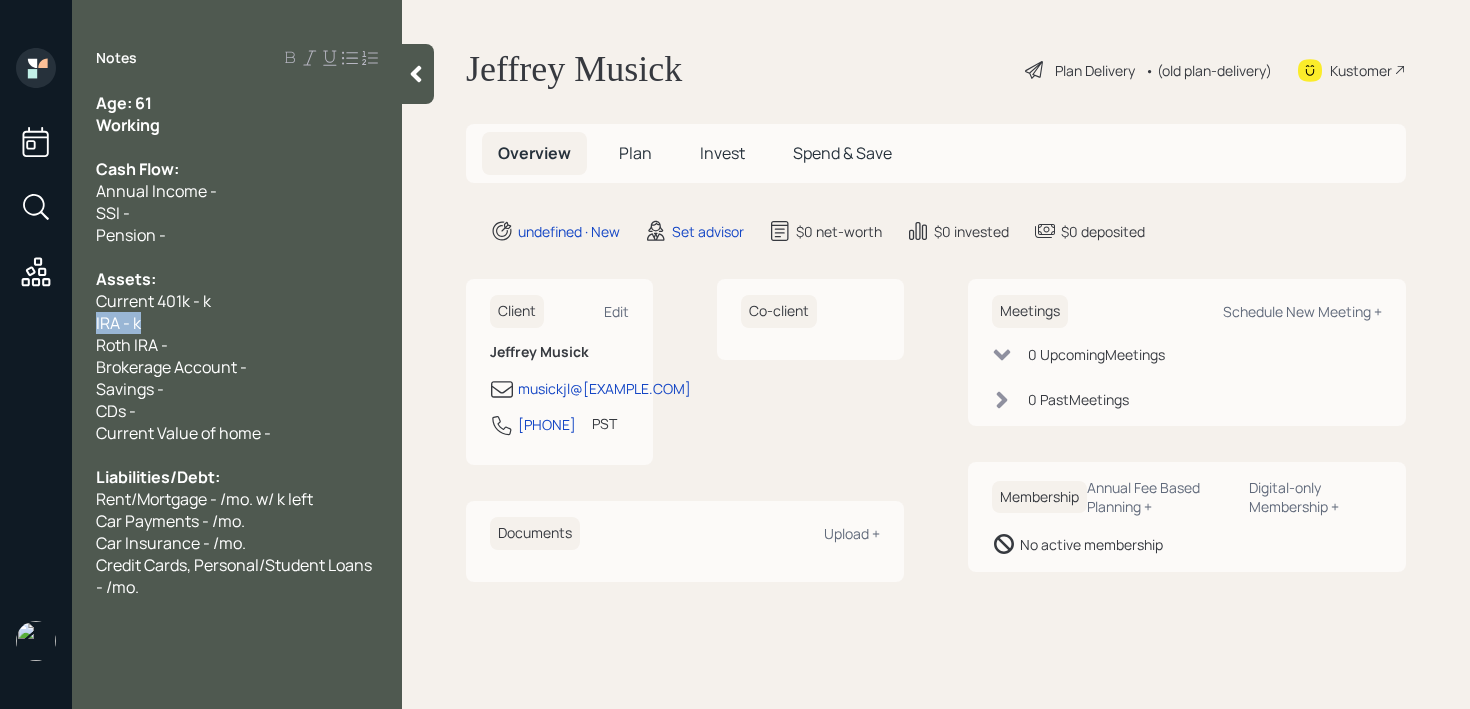 drag, startPoint x: 249, startPoint y: 323, endPoint x: 0, endPoint y: 323, distance: 249 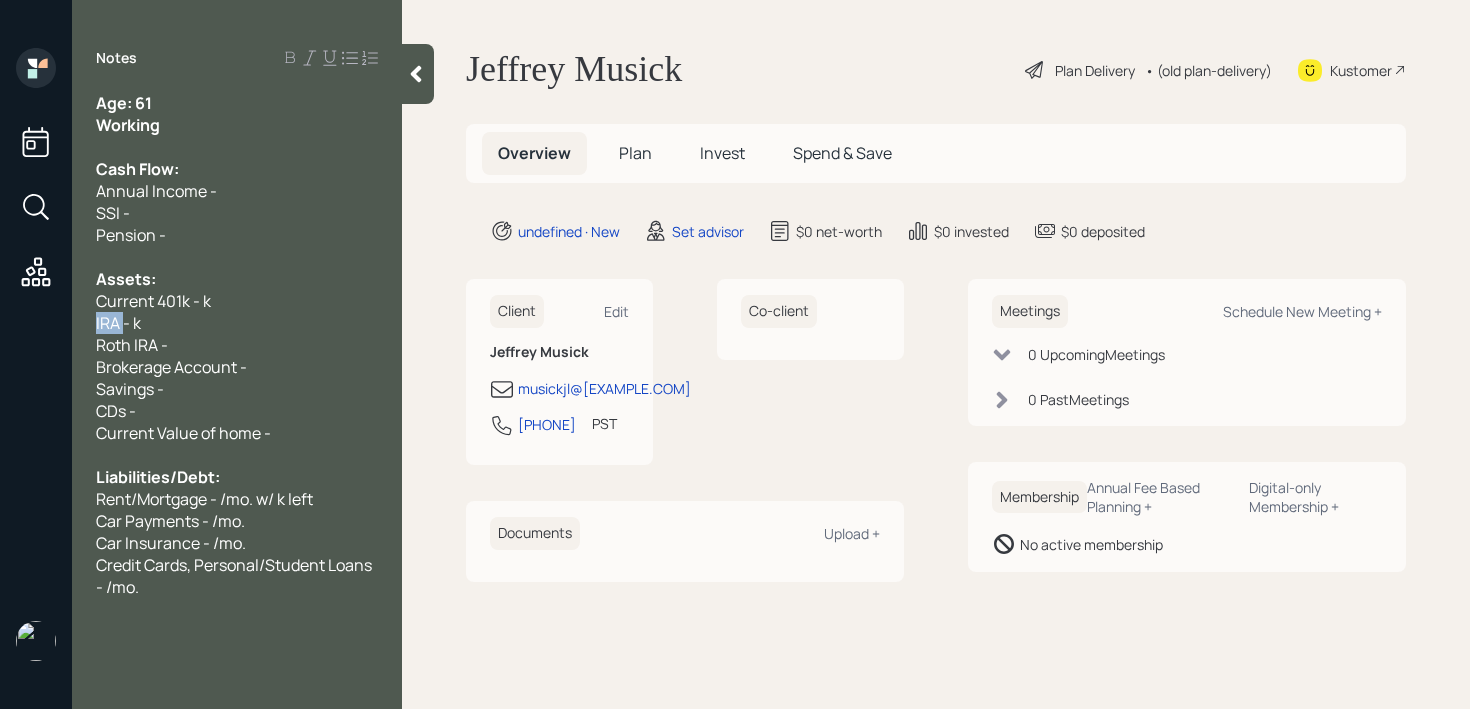 drag, startPoint x: 124, startPoint y: 321, endPoint x: 39, endPoint y: 321, distance: 85 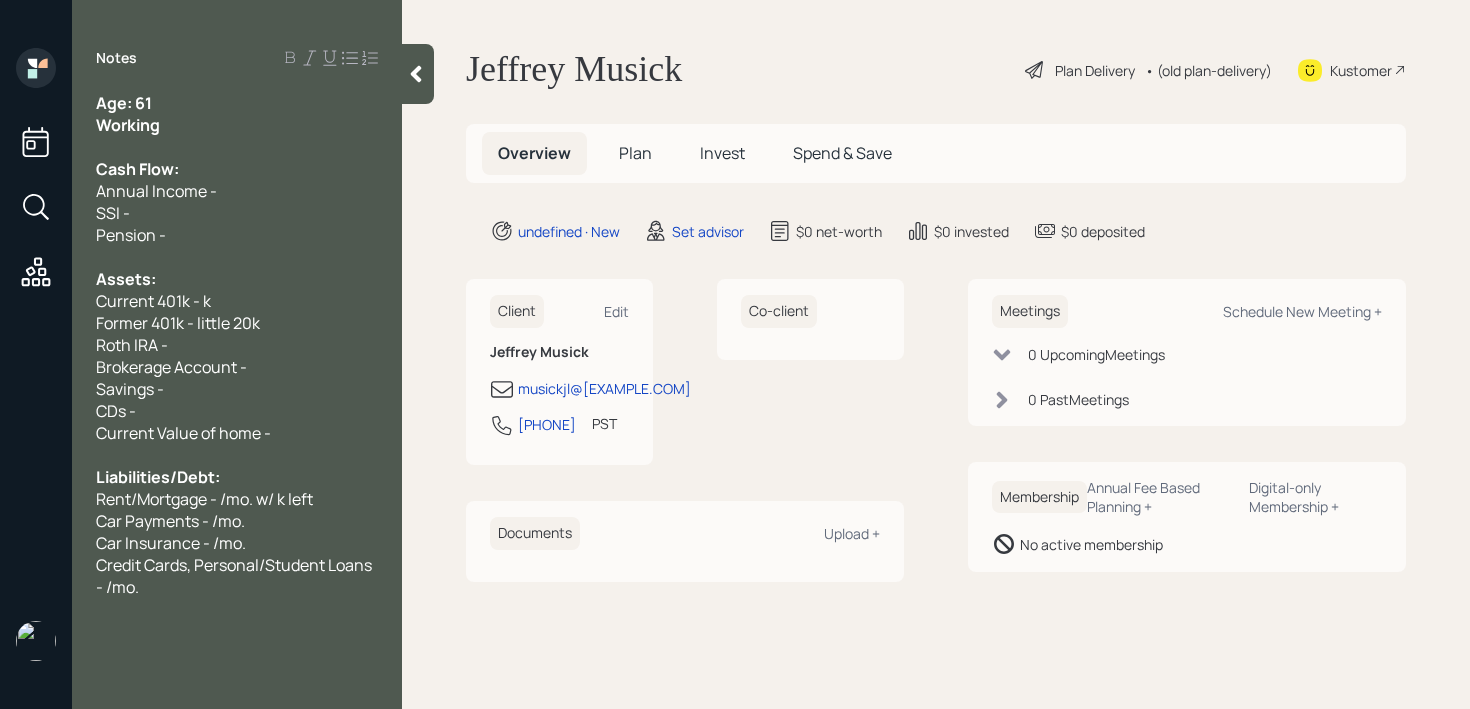 click on "Roth IRA -" at bounding box center (237, 103) 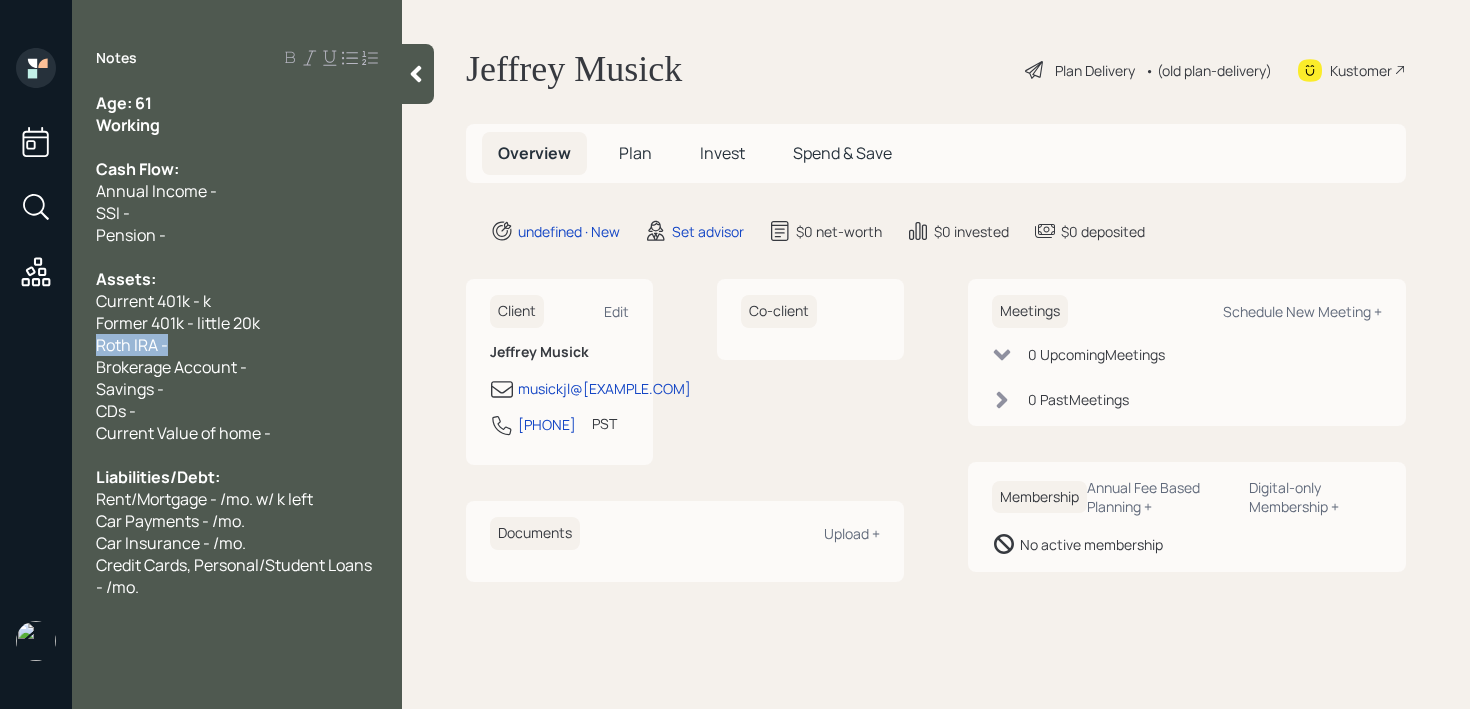 drag, startPoint x: 263, startPoint y: 341, endPoint x: 36, endPoint y: 341, distance: 227 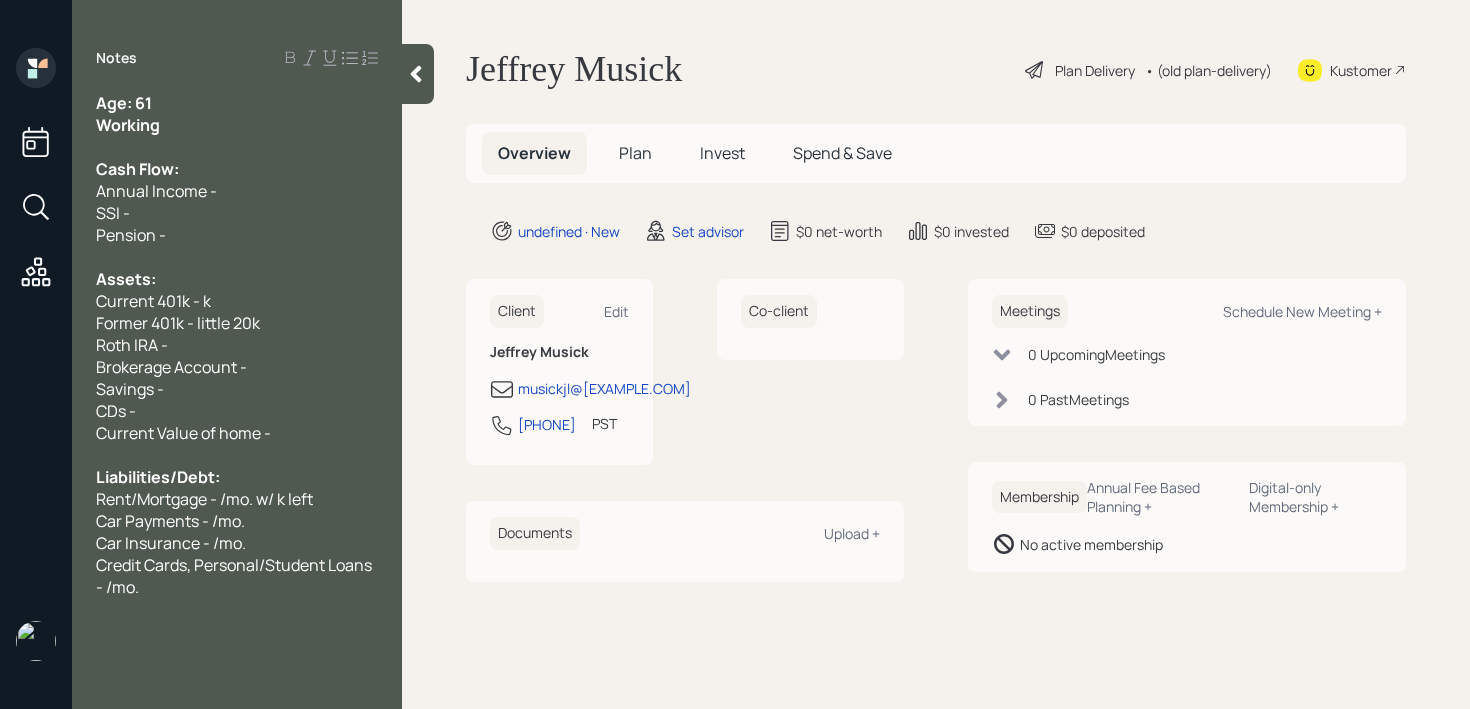 click on "Former 401k - little 20k" at bounding box center [237, 103] 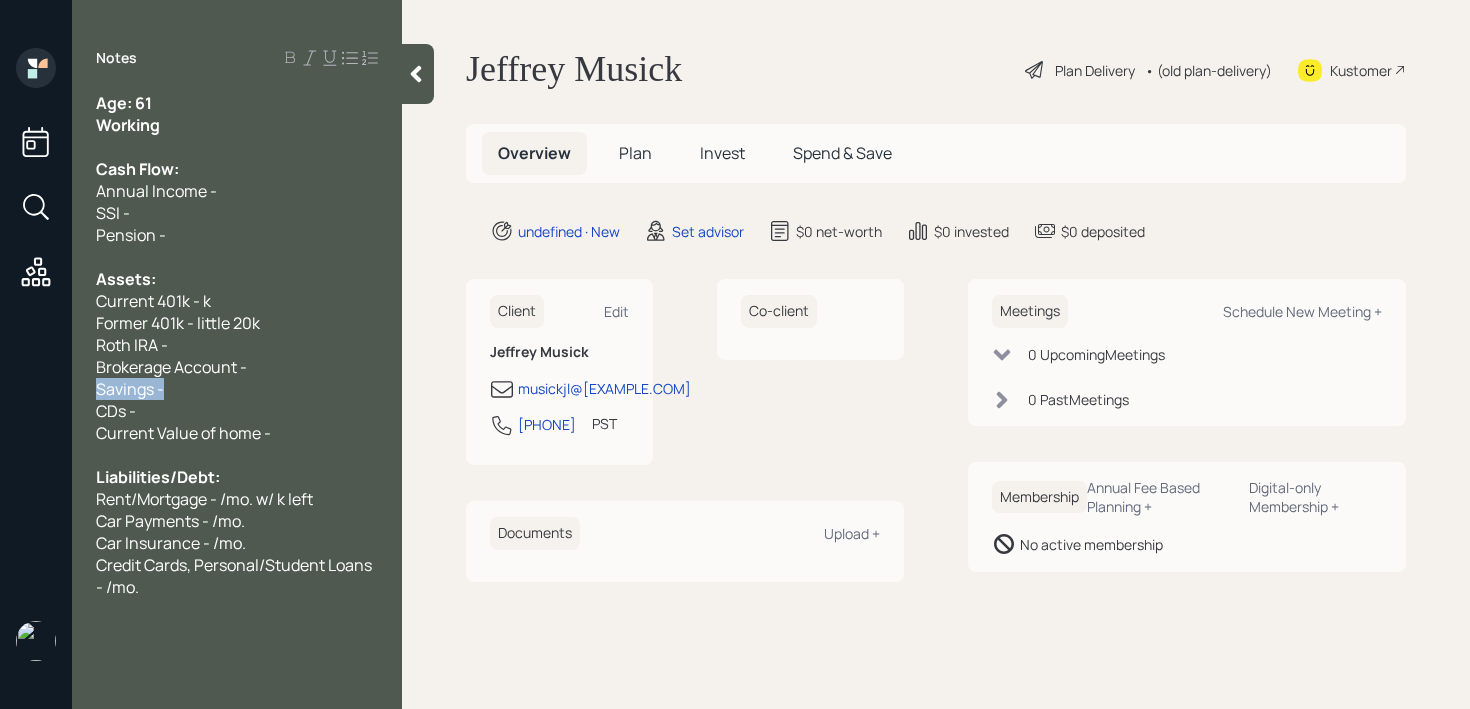 drag, startPoint x: 234, startPoint y: 379, endPoint x: 9, endPoint y: 379, distance: 225 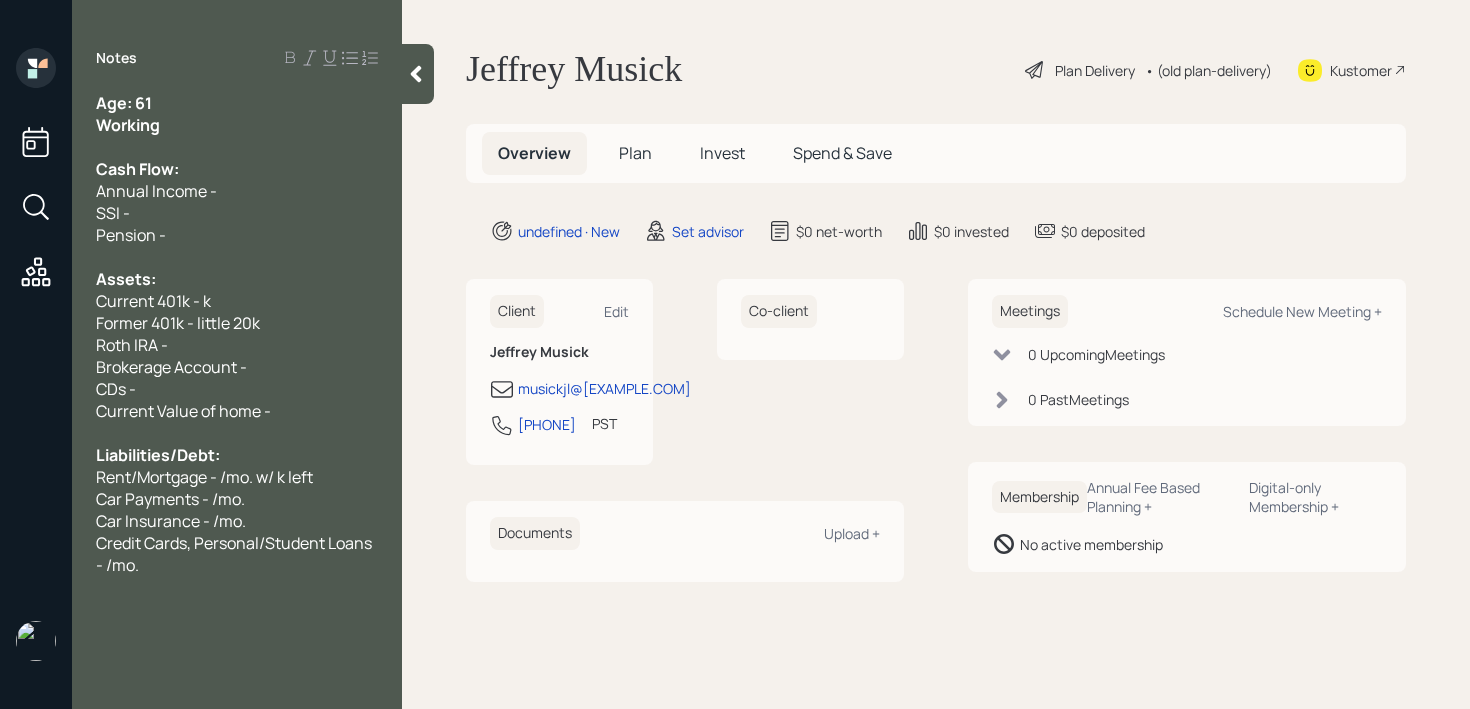 click on "Former 401k - little 20k" at bounding box center (124, 103) 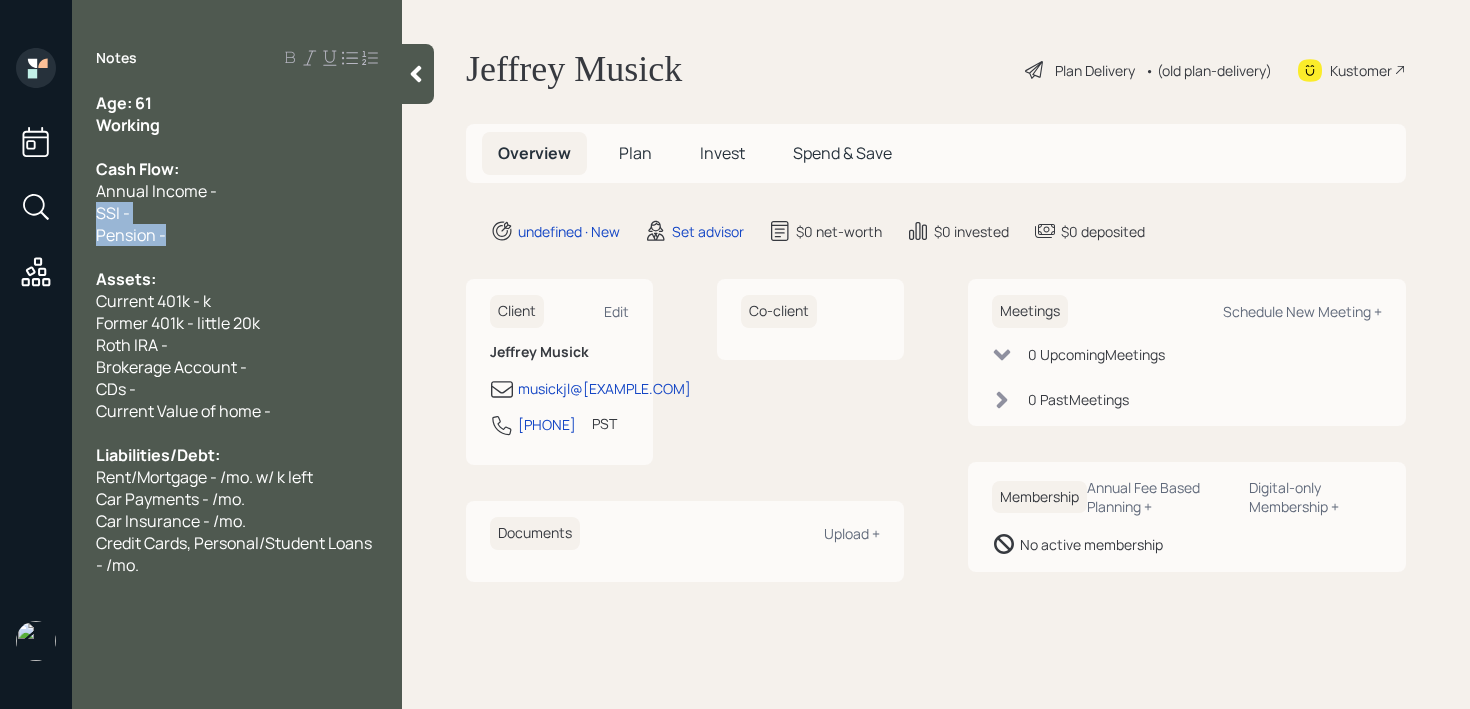 drag, startPoint x: 195, startPoint y: 226, endPoint x: 88, endPoint y: 219, distance: 107.22873 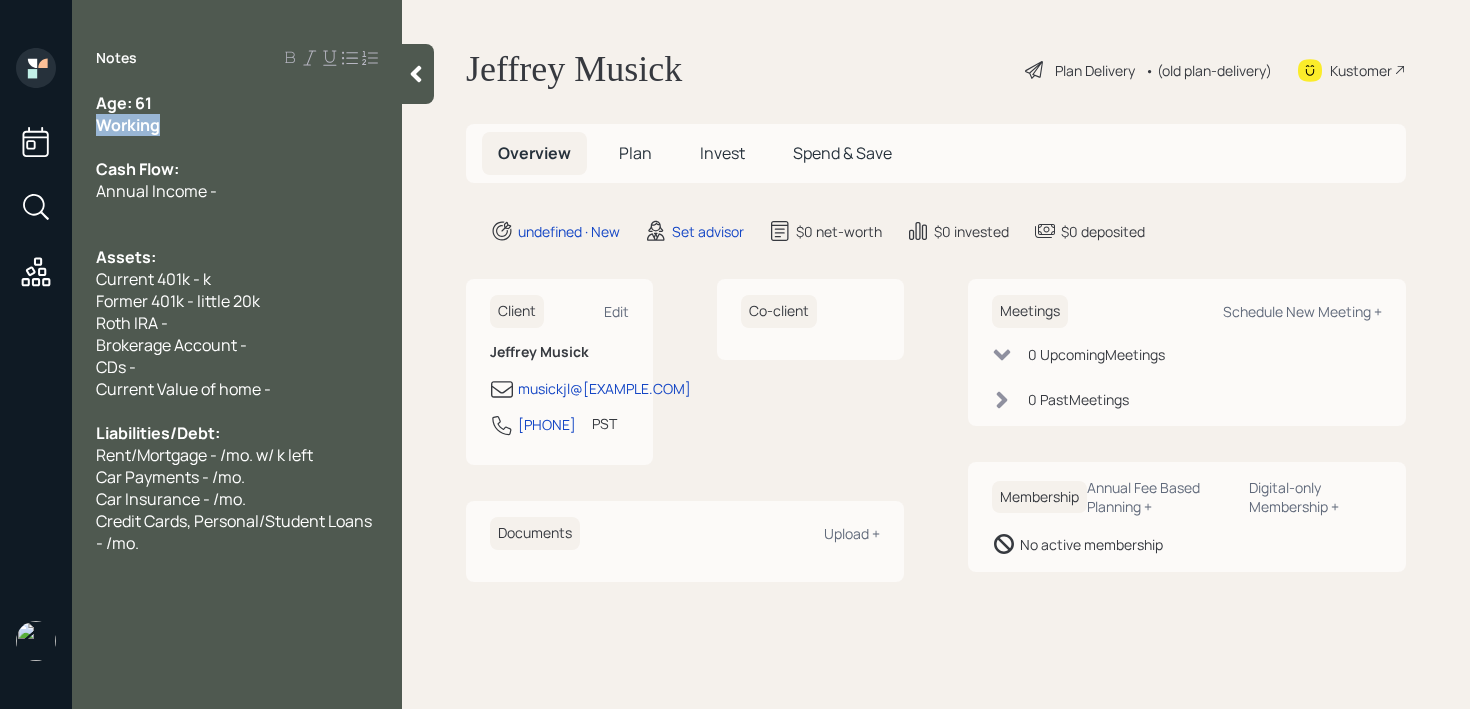 drag, startPoint x: 240, startPoint y: 124, endPoint x: 0, endPoint y: 124, distance: 240 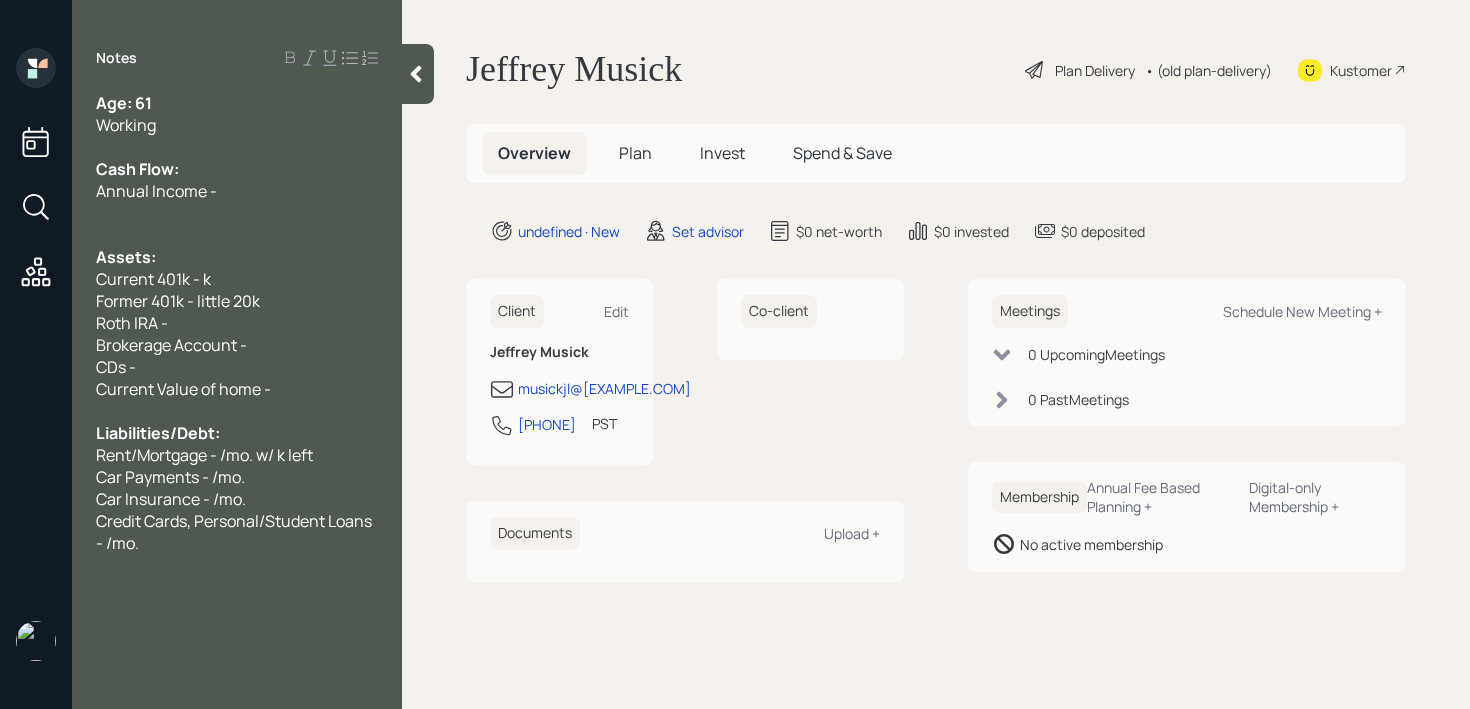 click on "Cash Flow:" at bounding box center (237, 103) 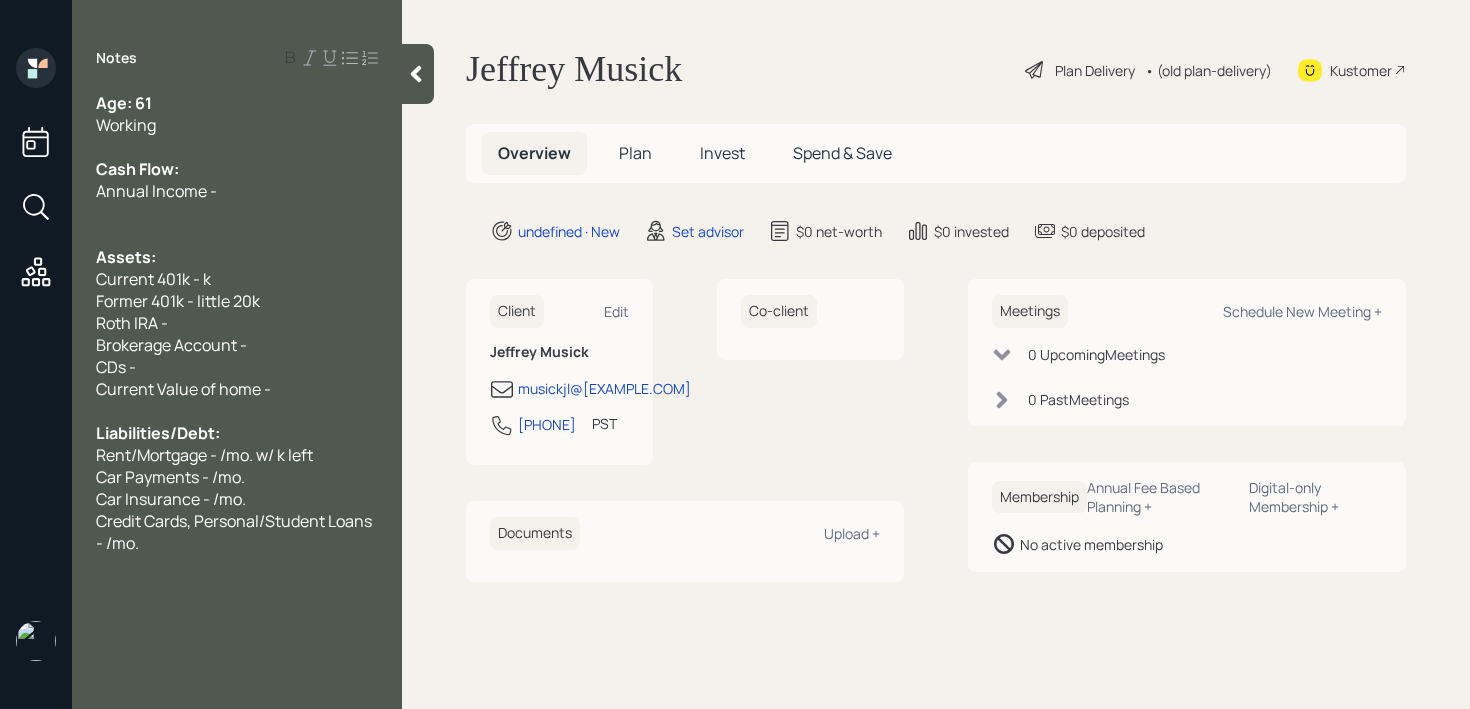 click on "Current 401k - k" at bounding box center (237, 103) 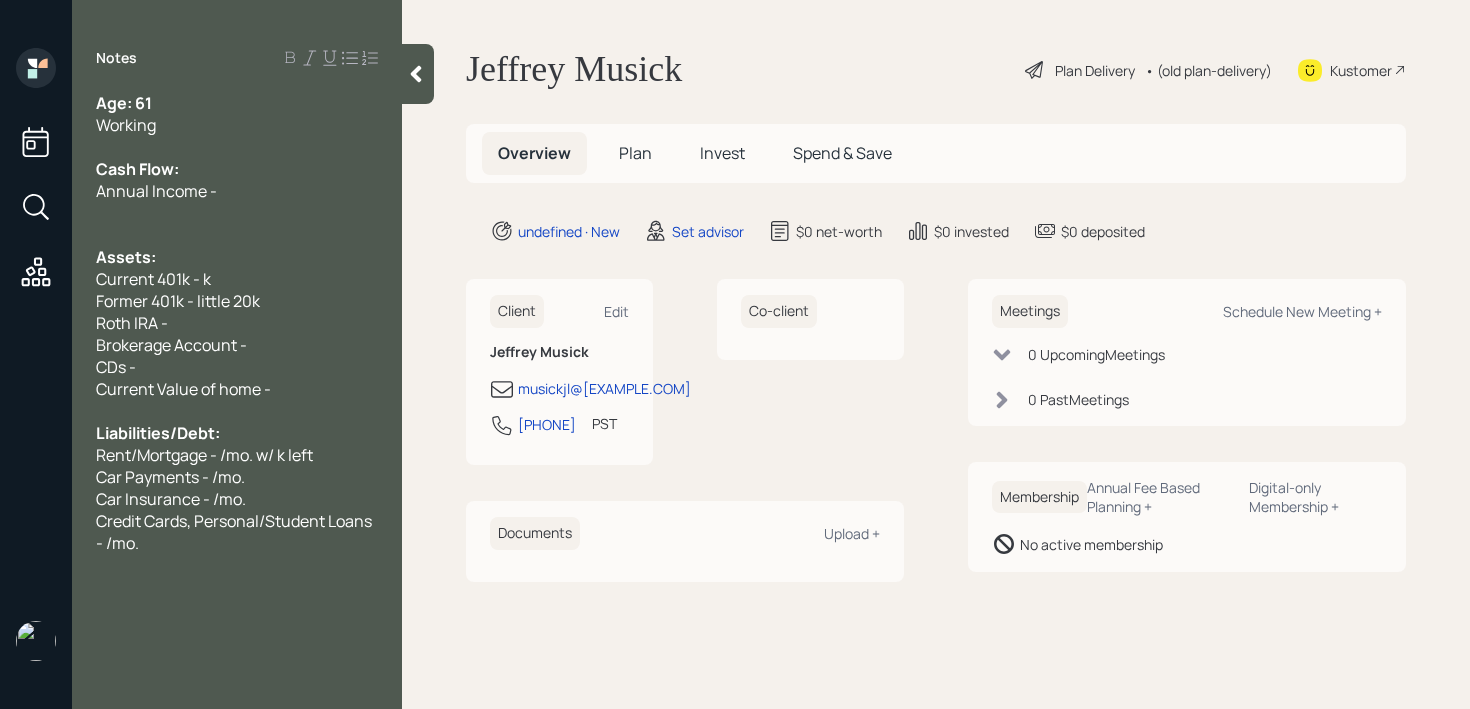 drag, startPoint x: 205, startPoint y: 282, endPoint x: 302, endPoint y: 205, distance: 123.84668 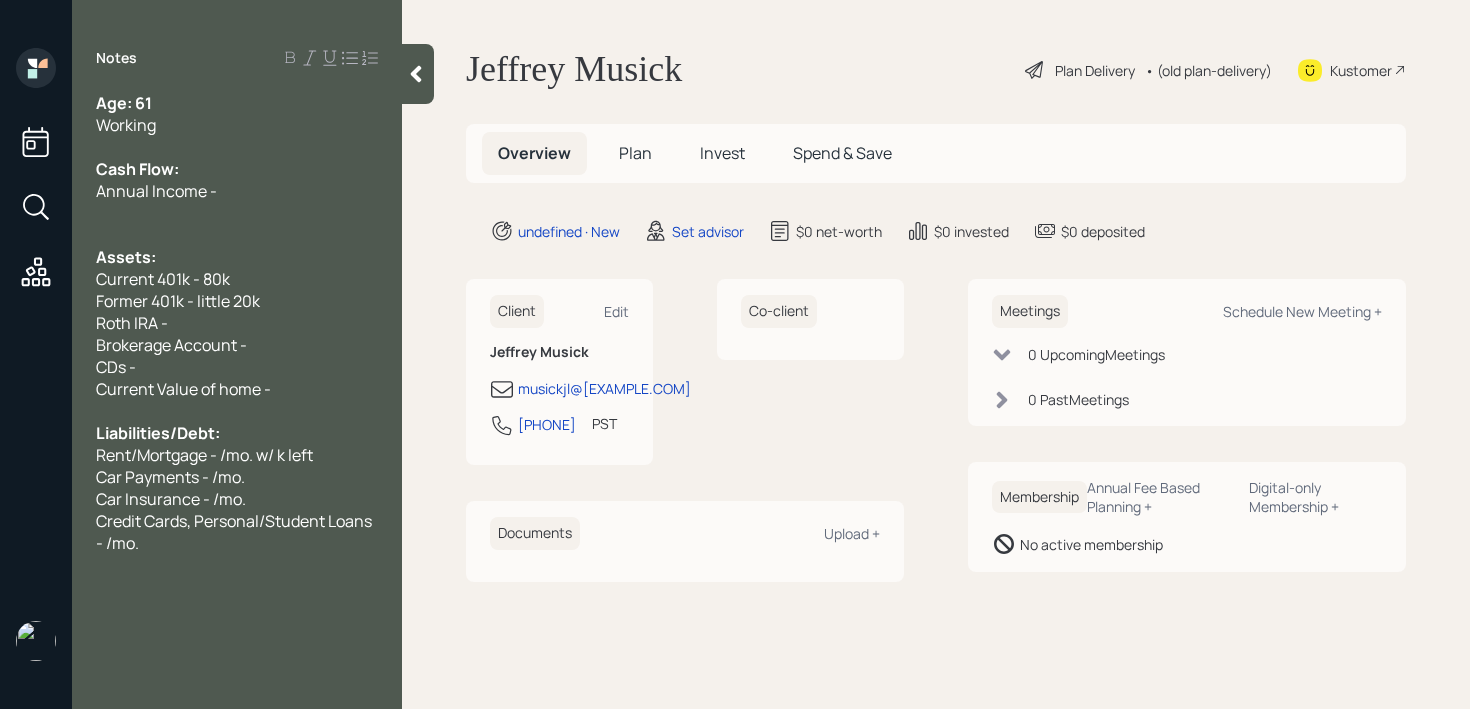 click on "Annual Income -" at bounding box center [237, 103] 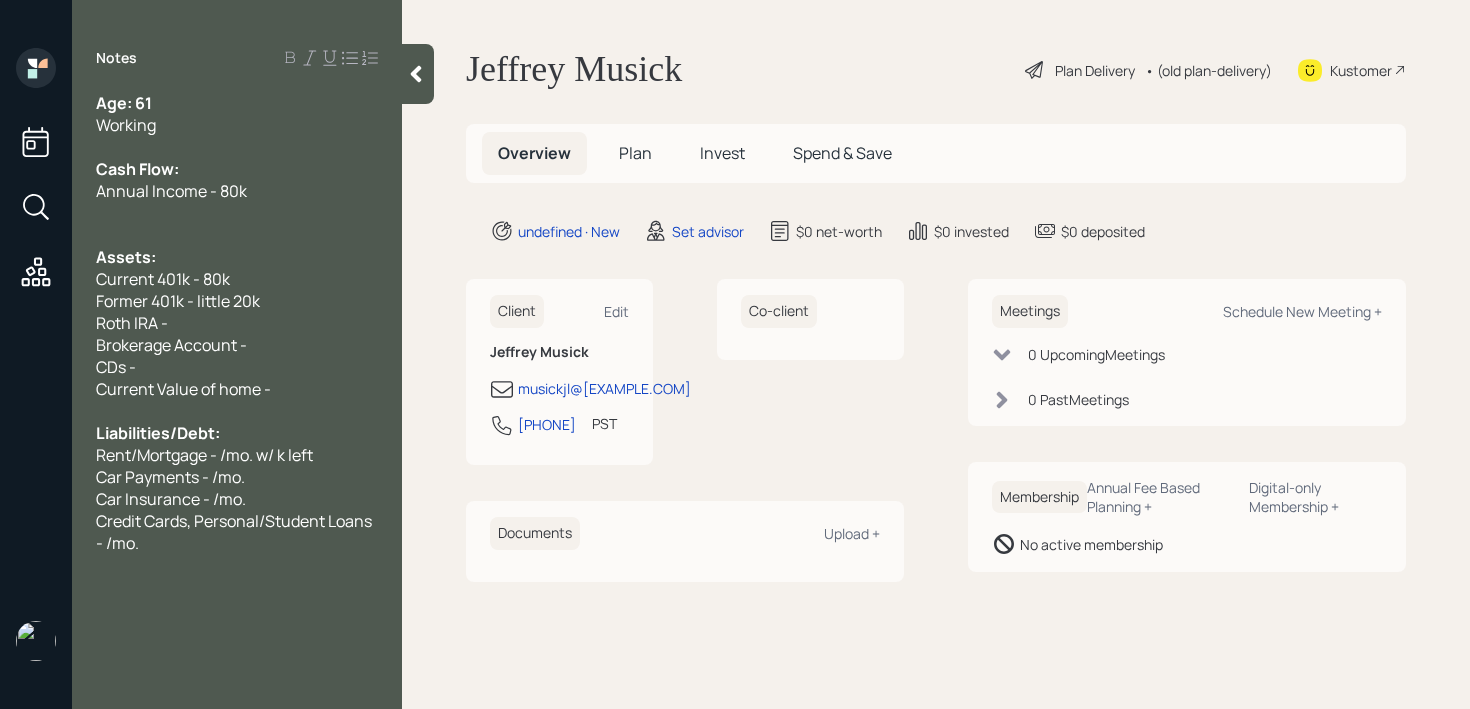 click on "Current 401k - 80k" at bounding box center (237, 103) 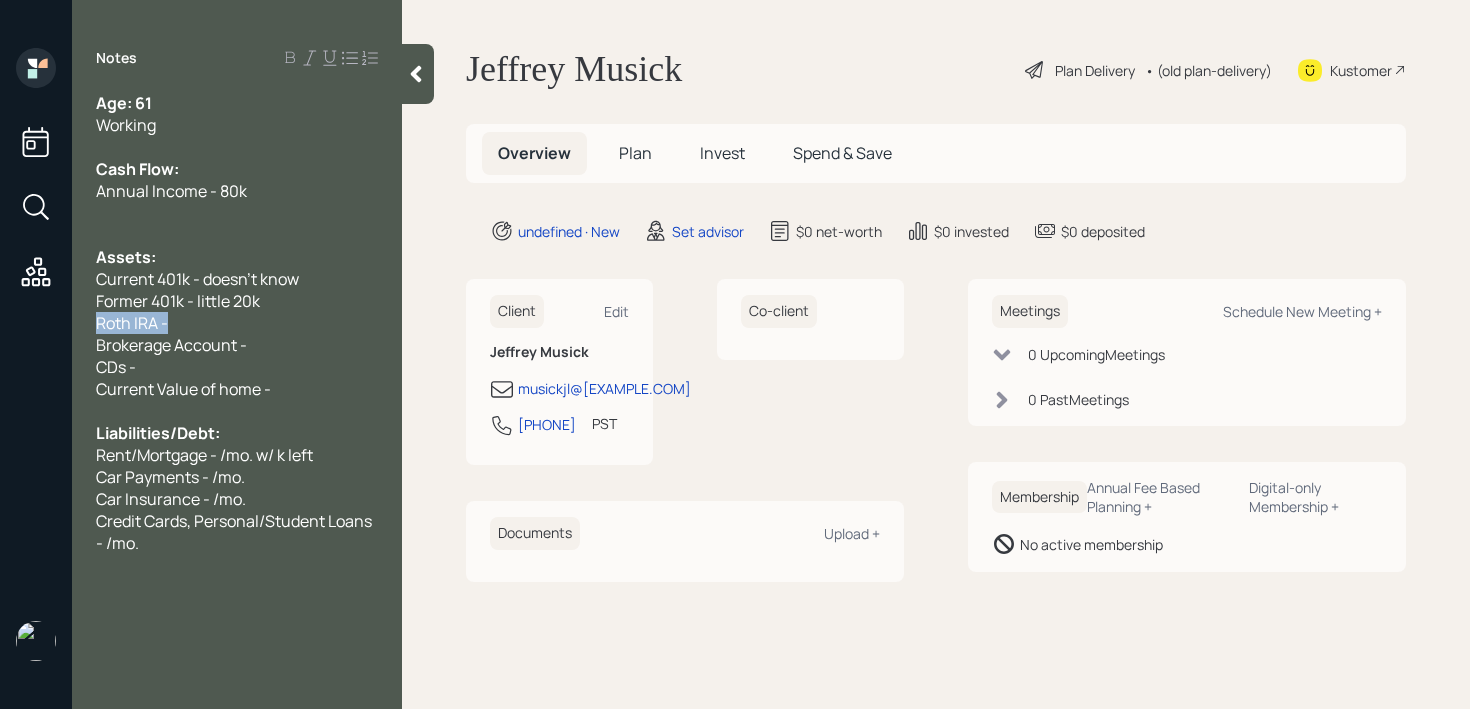 drag, startPoint x: 193, startPoint y: 321, endPoint x: 0, endPoint y: 315, distance: 193.09325 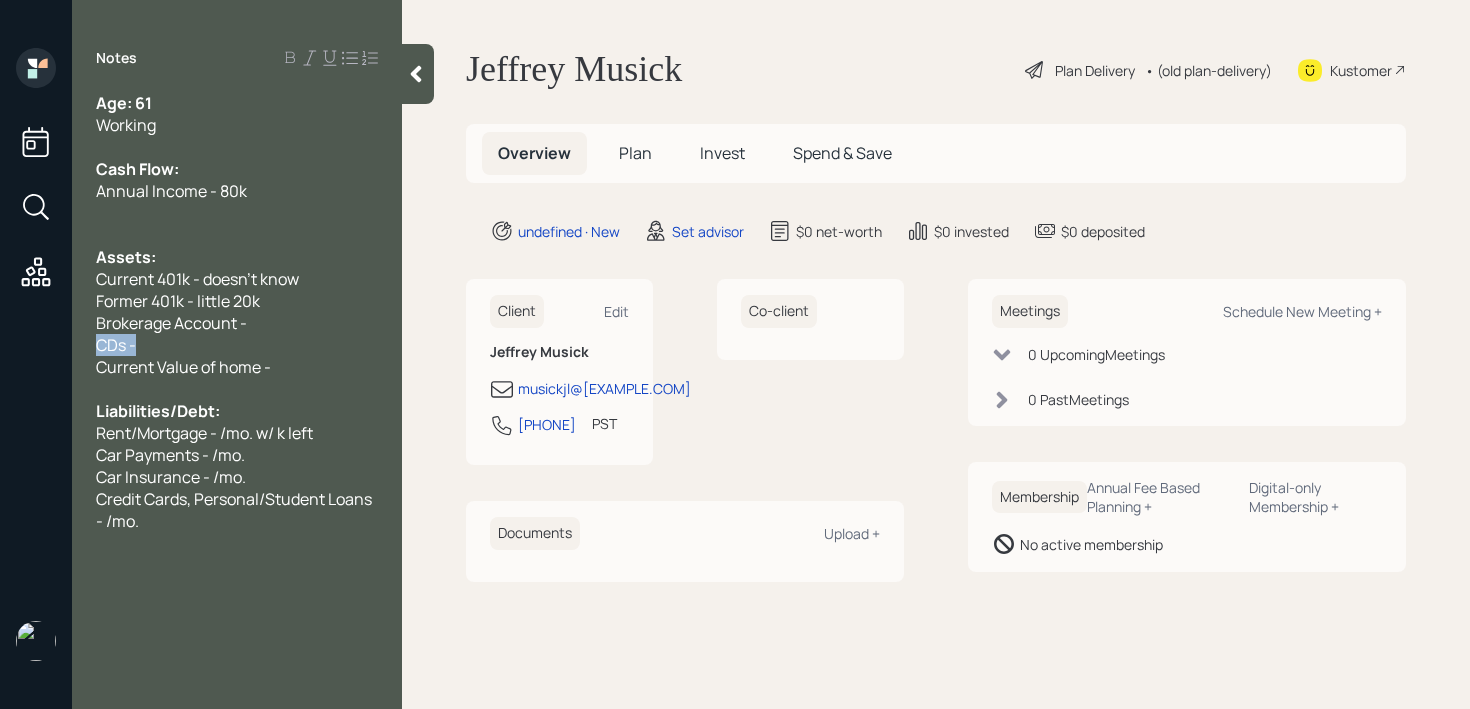 drag, startPoint x: 179, startPoint y: 348, endPoint x: 0, endPoint y: 348, distance: 179 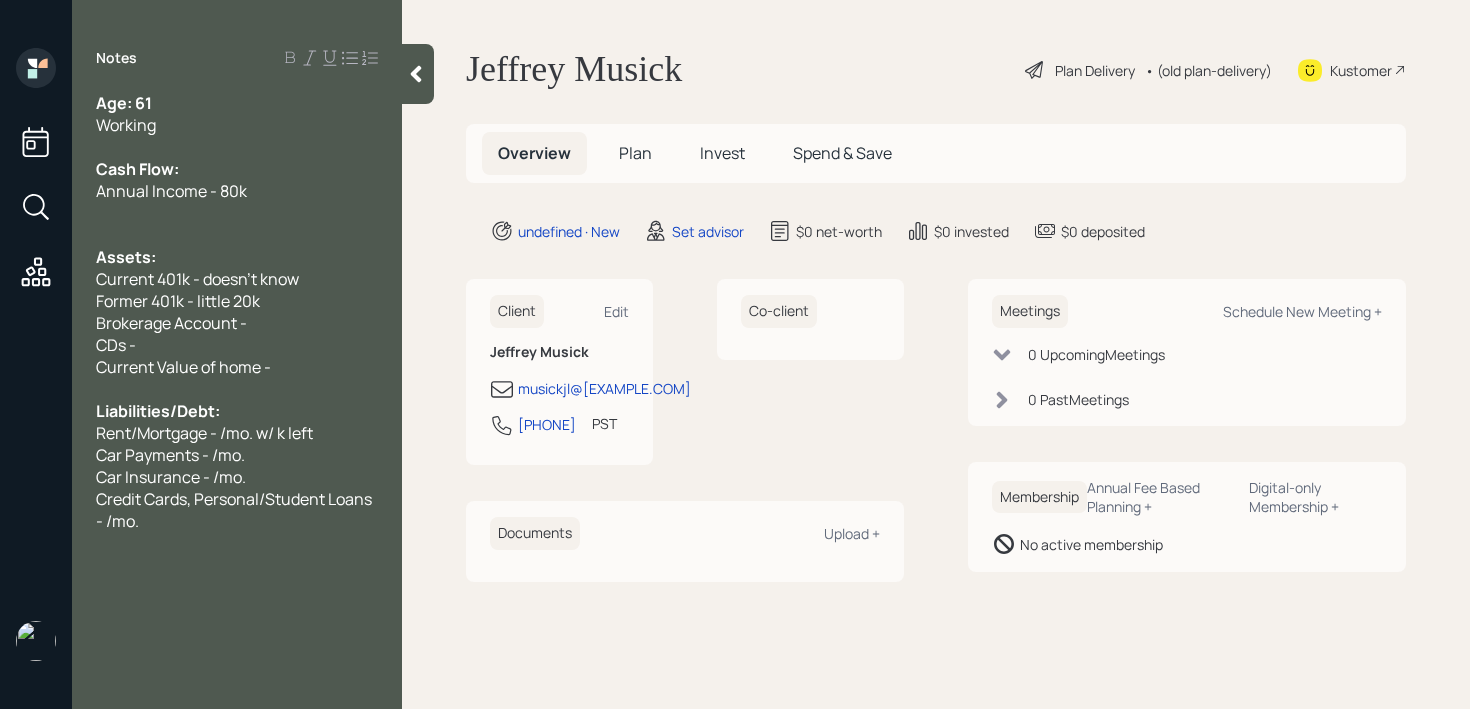 click on "Former 401k - little 20k" at bounding box center (124, 103) 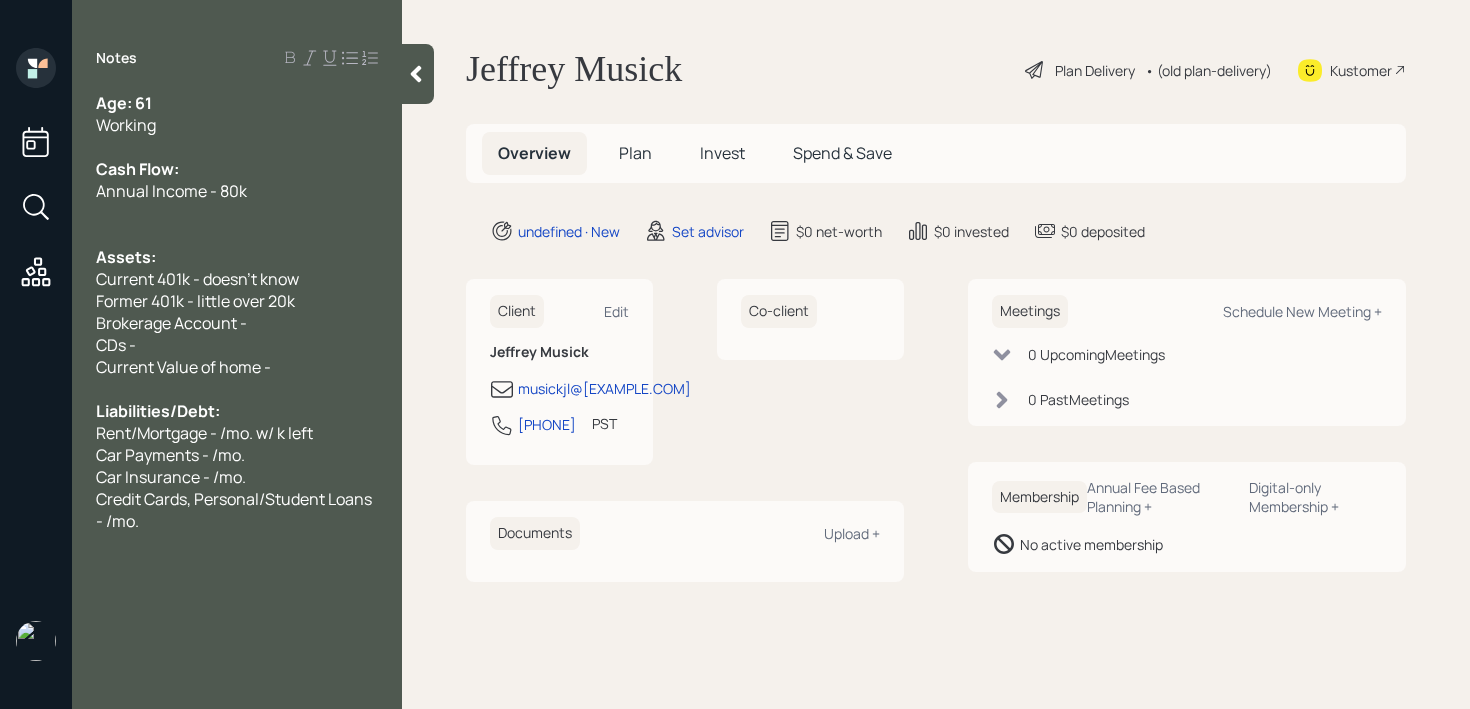 click on "CDs -" at bounding box center [237, 103] 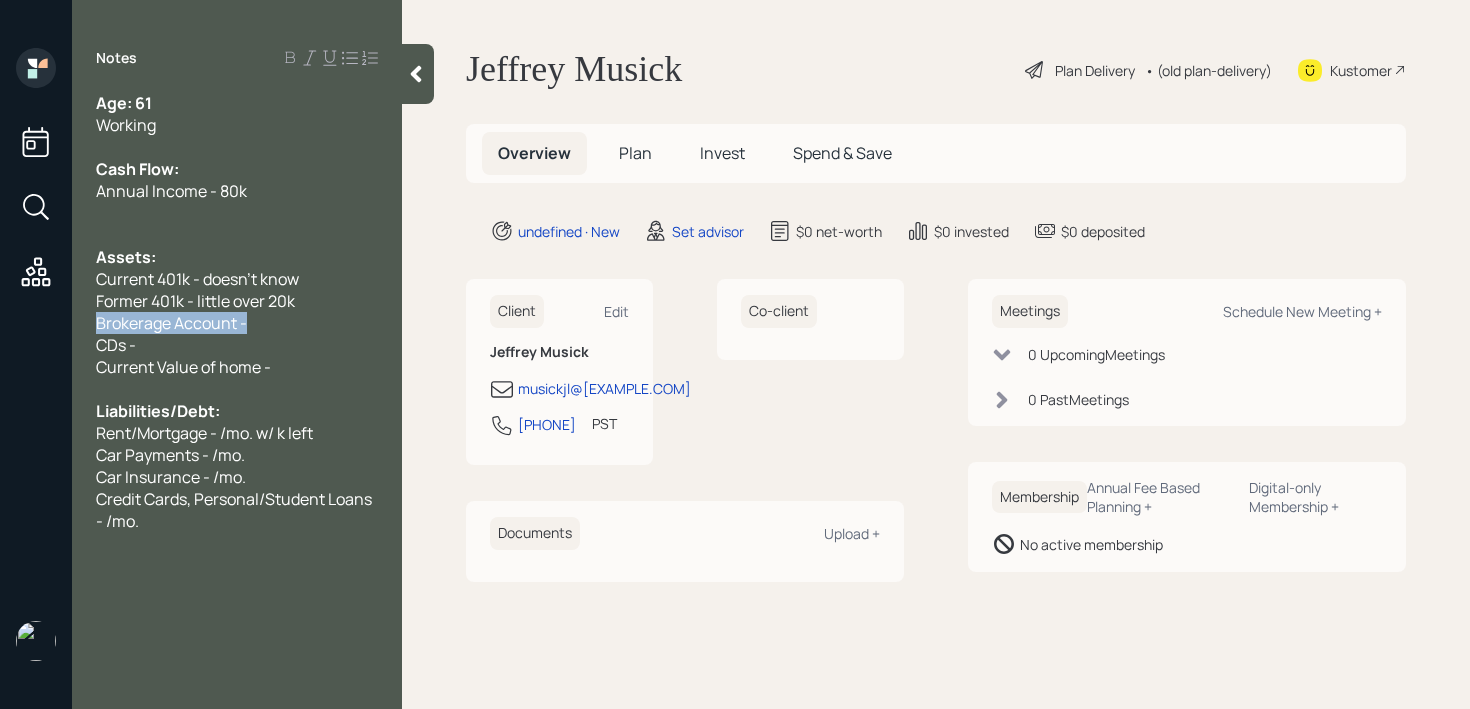 drag, startPoint x: 287, startPoint y: 327, endPoint x: 0, endPoint y: 327, distance: 287 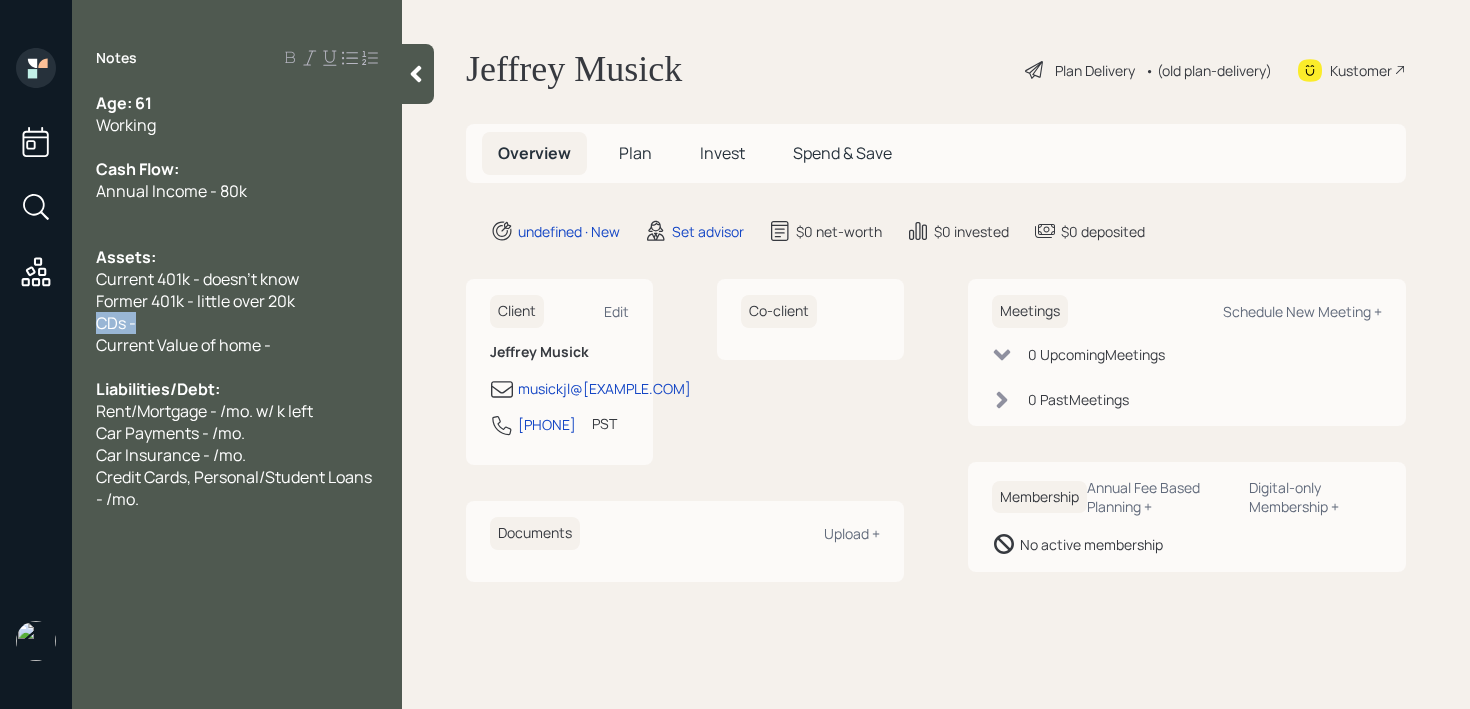 drag, startPoint x: 164, startPoint y: 312, endPoint x: 0, endPoint y: 312, distance: 164 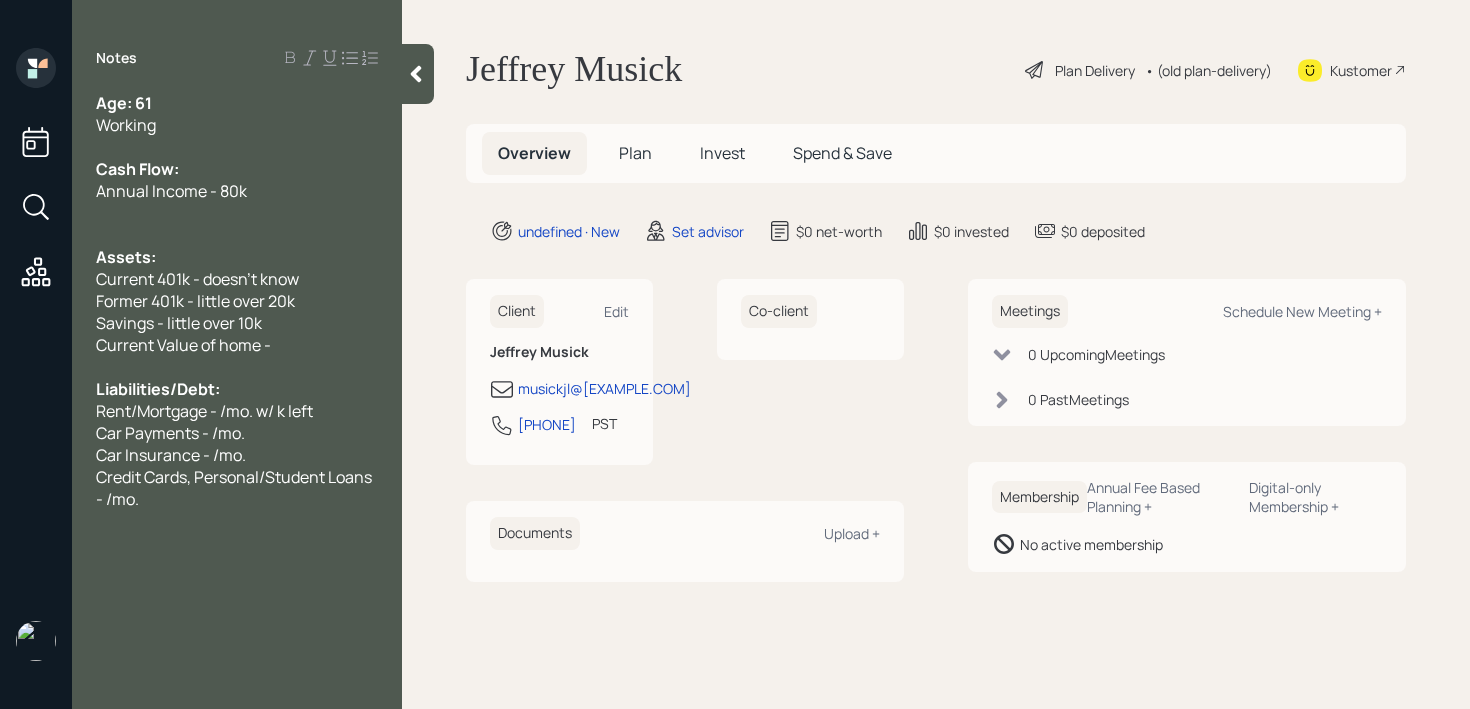 click on "Current Value of home -" at bounding box center (237, 103) 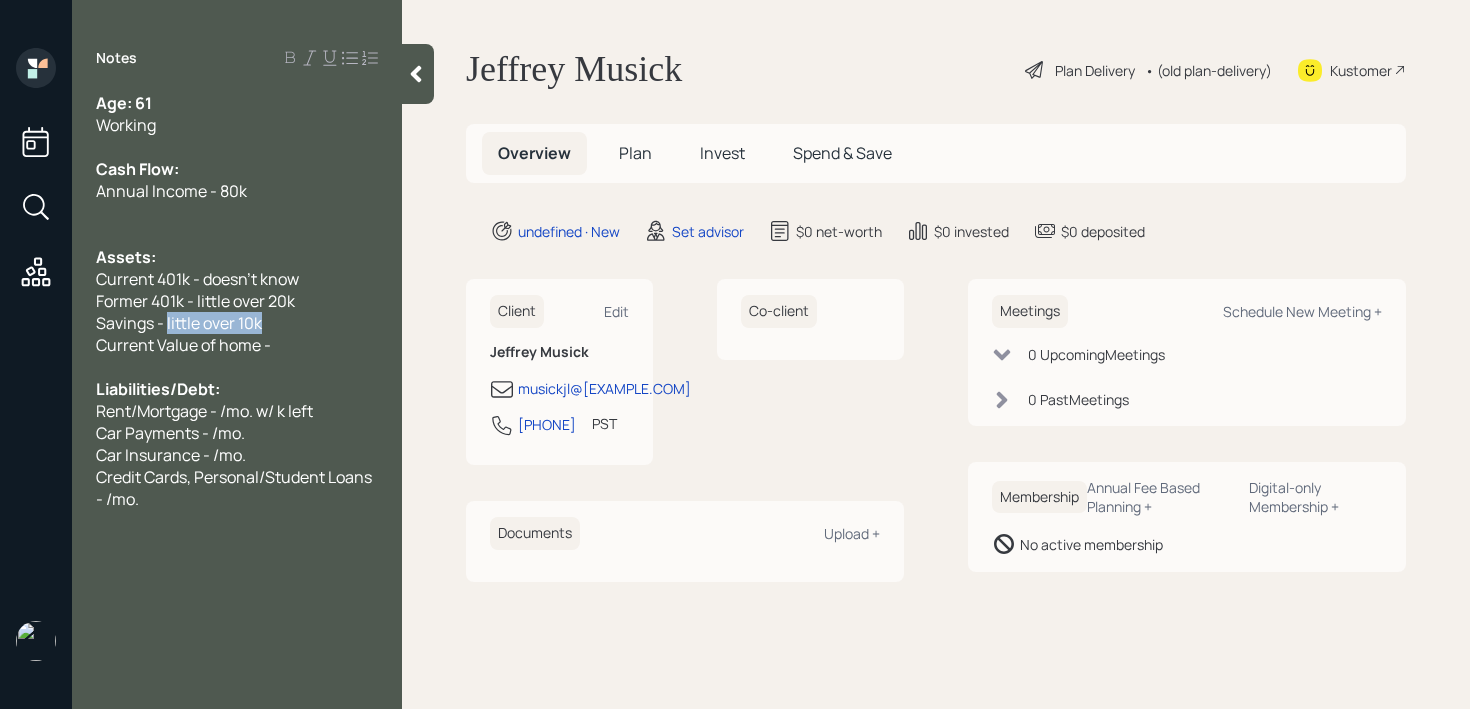 drag, startPoint x: 271, startPoint y: 326, endPoint x: 167, endPoint y: 327, distance: 104.00481 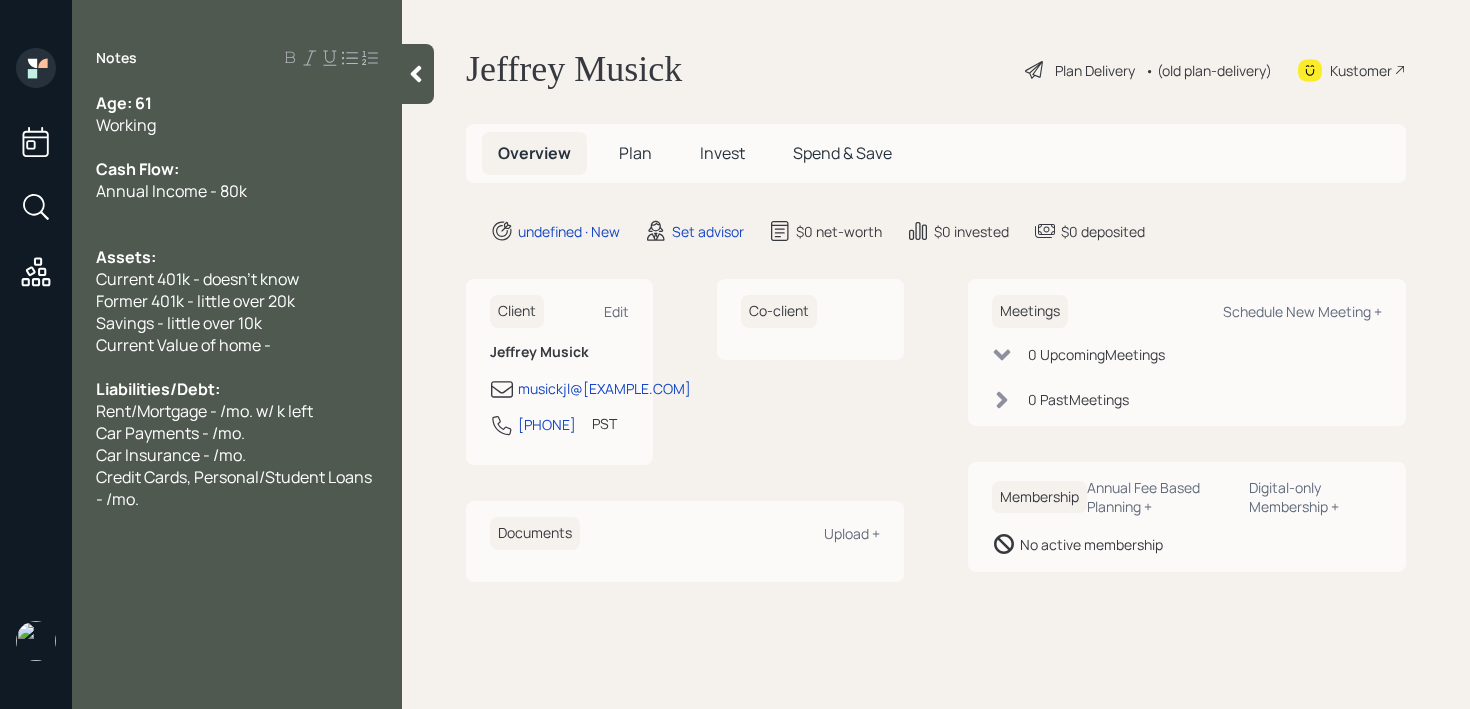click on "Former 401k - little over 20k" at bounding box center (124, 103) 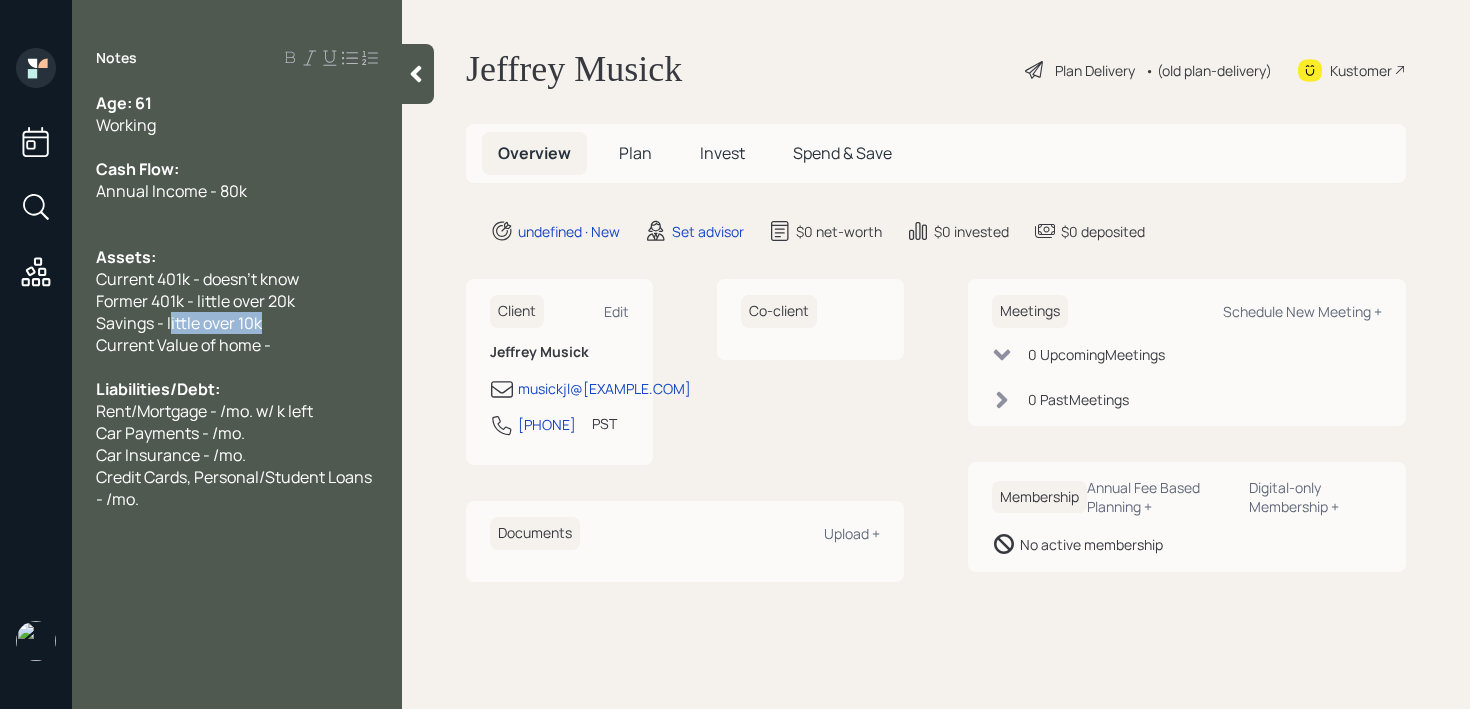 drag, startPoint x: 245, startPoint y: 322, endPoint x: 170, endPoint y: 322, distance: 75 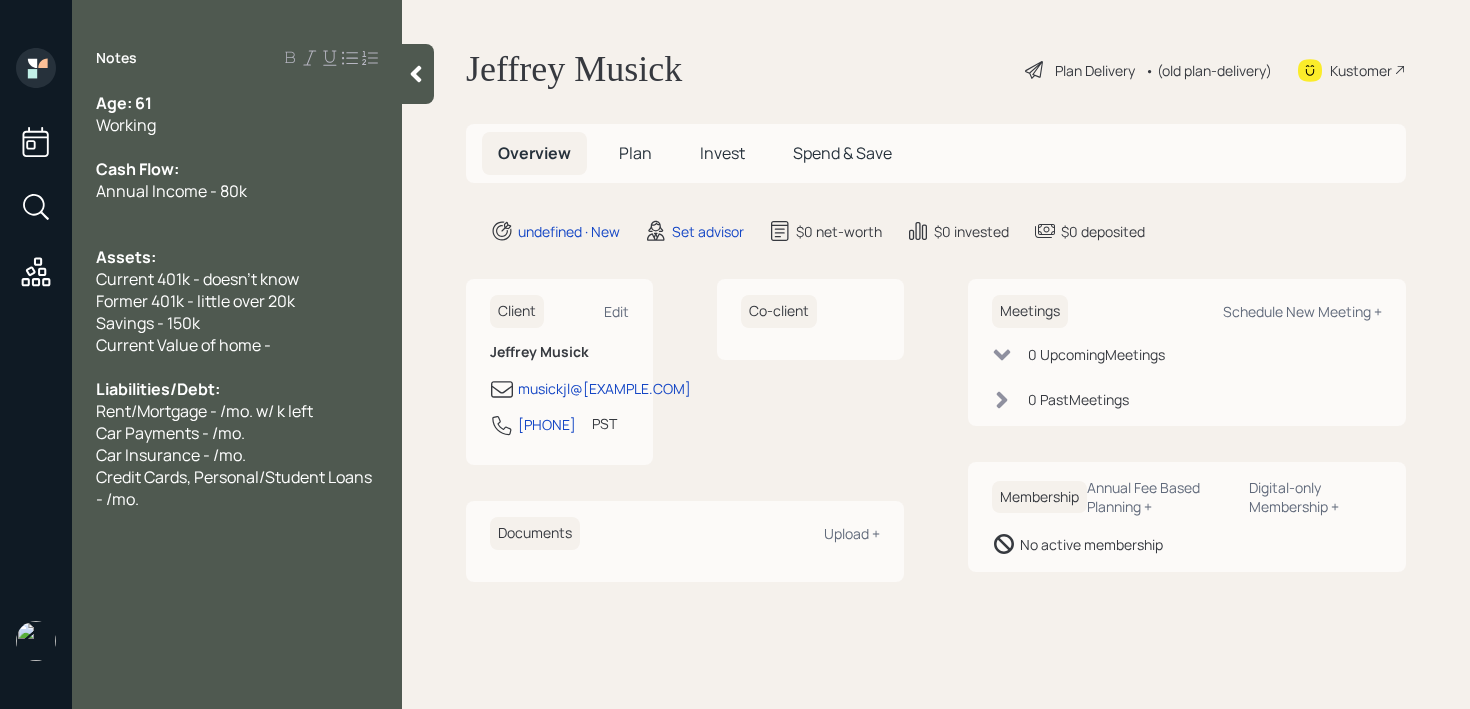 click on "Former 401k - little over 20k" at bounding box center [124, 103] 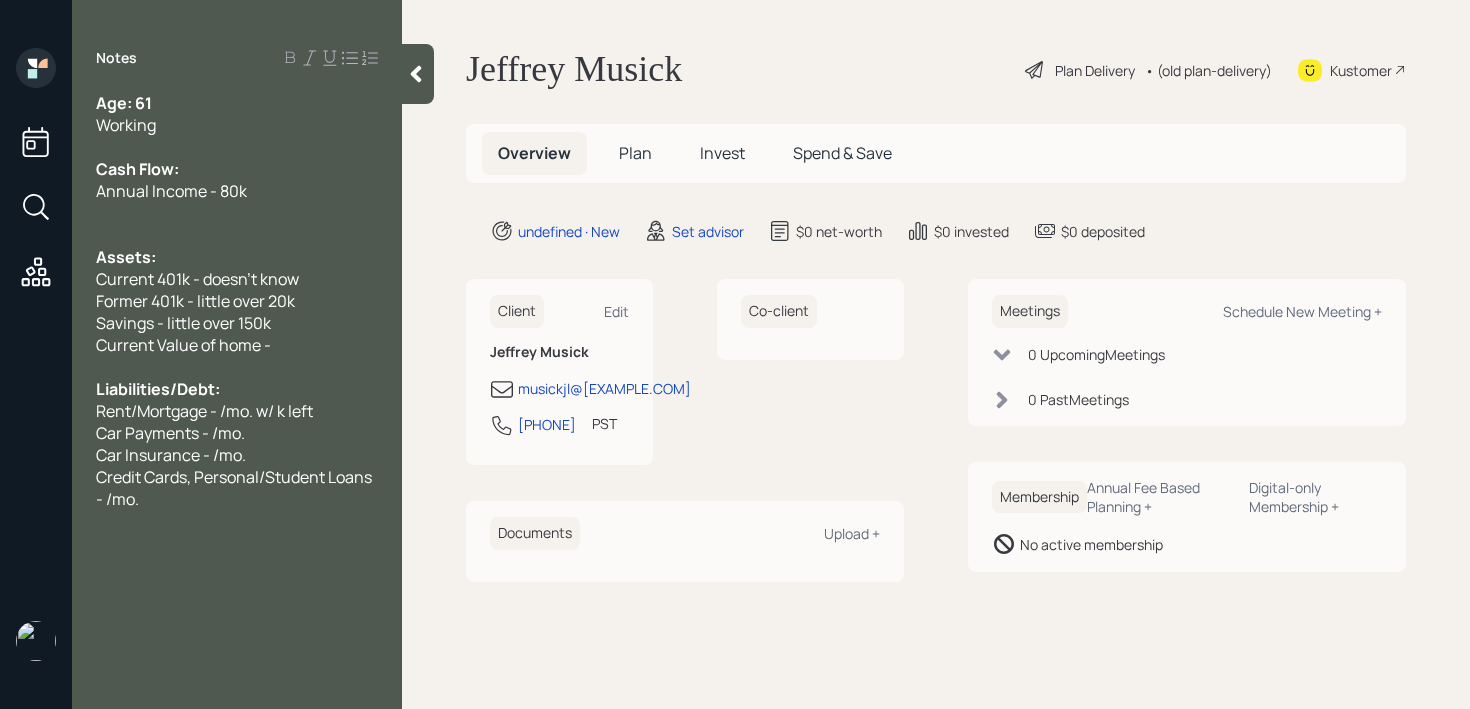 click on "Rent/Mortgage - /mo. w/ k left" at bounding box center [237, 103] 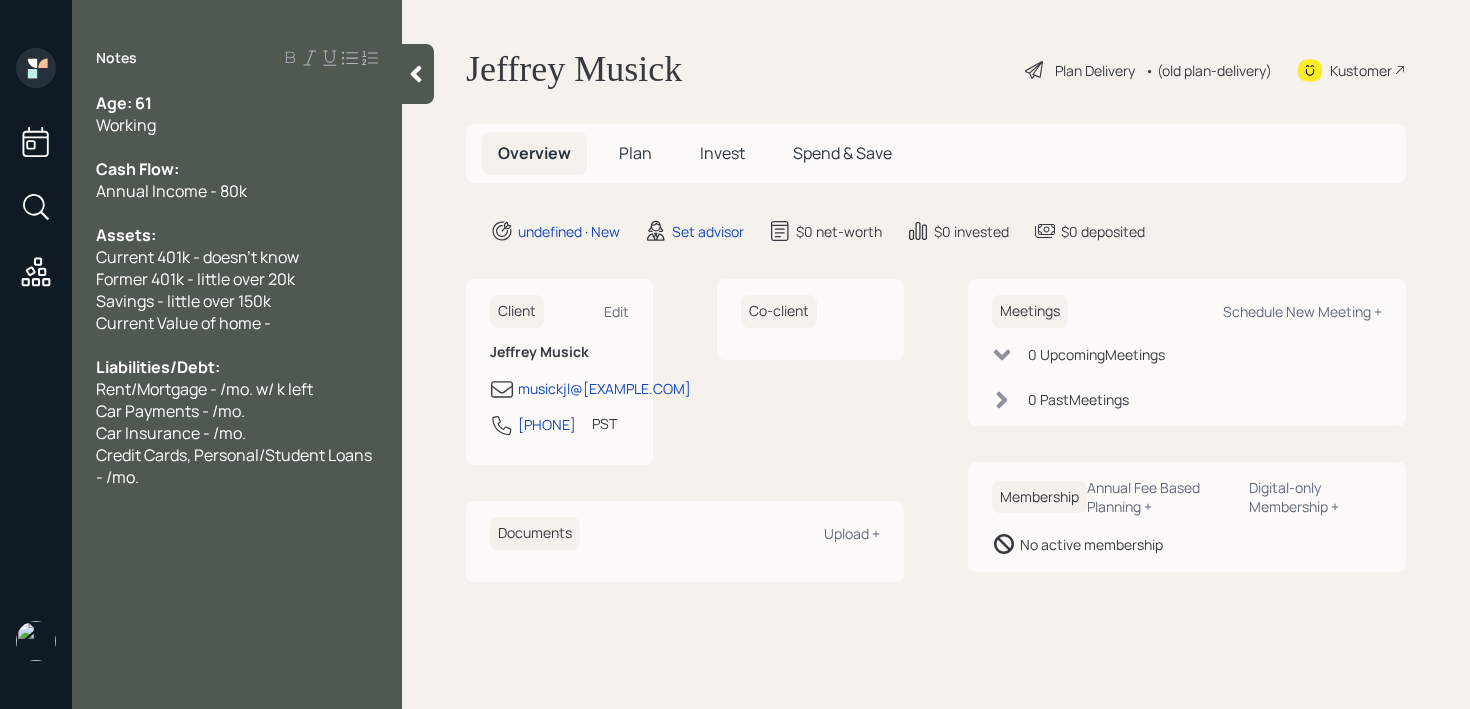 click at bounding box center [418, 74] 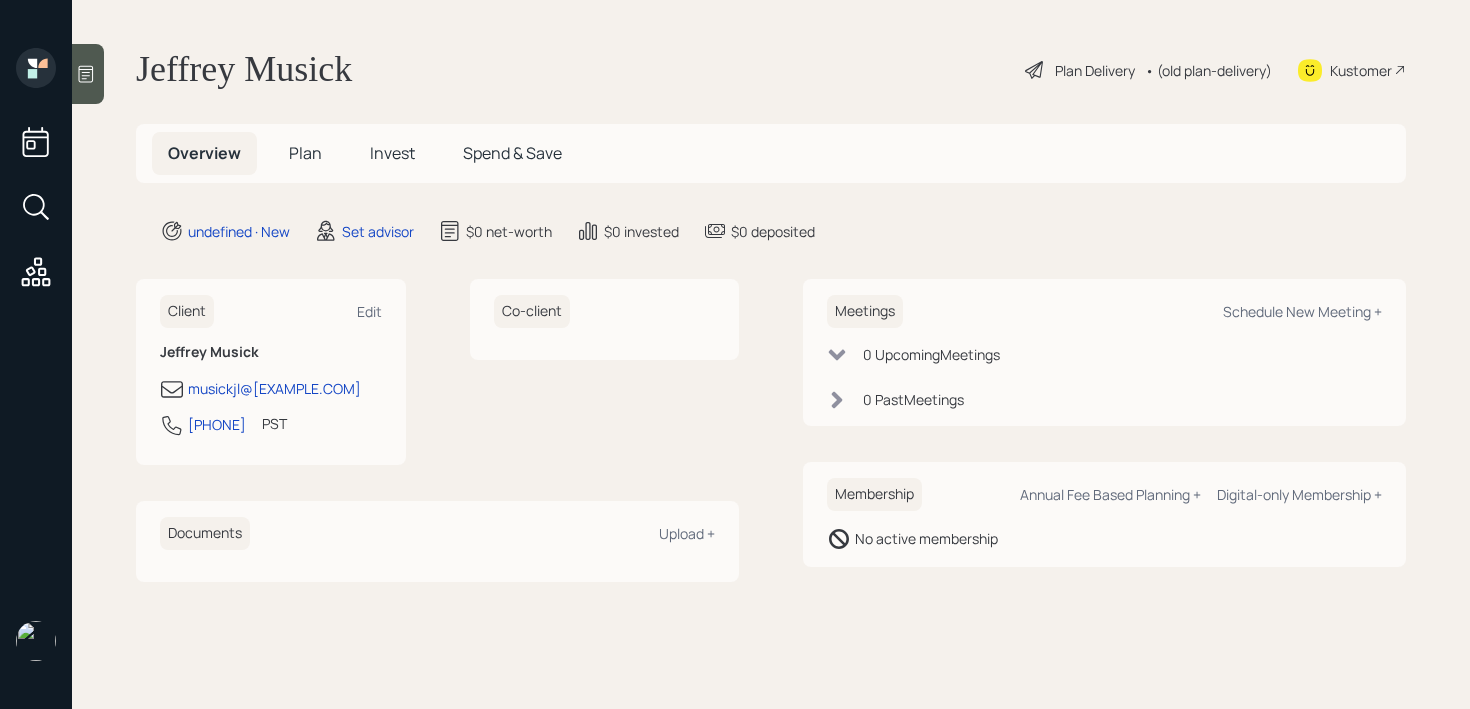 click on "Meetings Schedule New Meeting +" at bounding box center (271, 311) 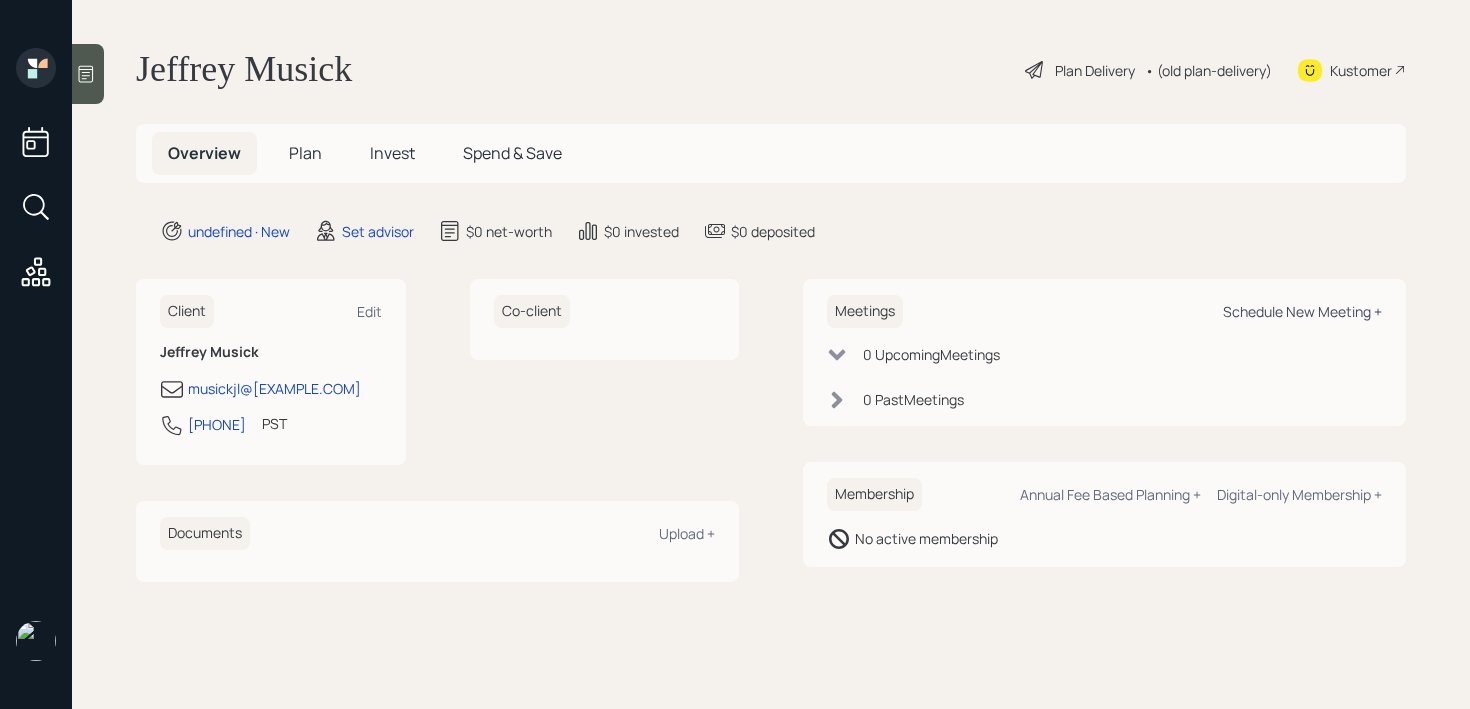 click on "Schedule New Meeting +" at bounding box center (369, 311) 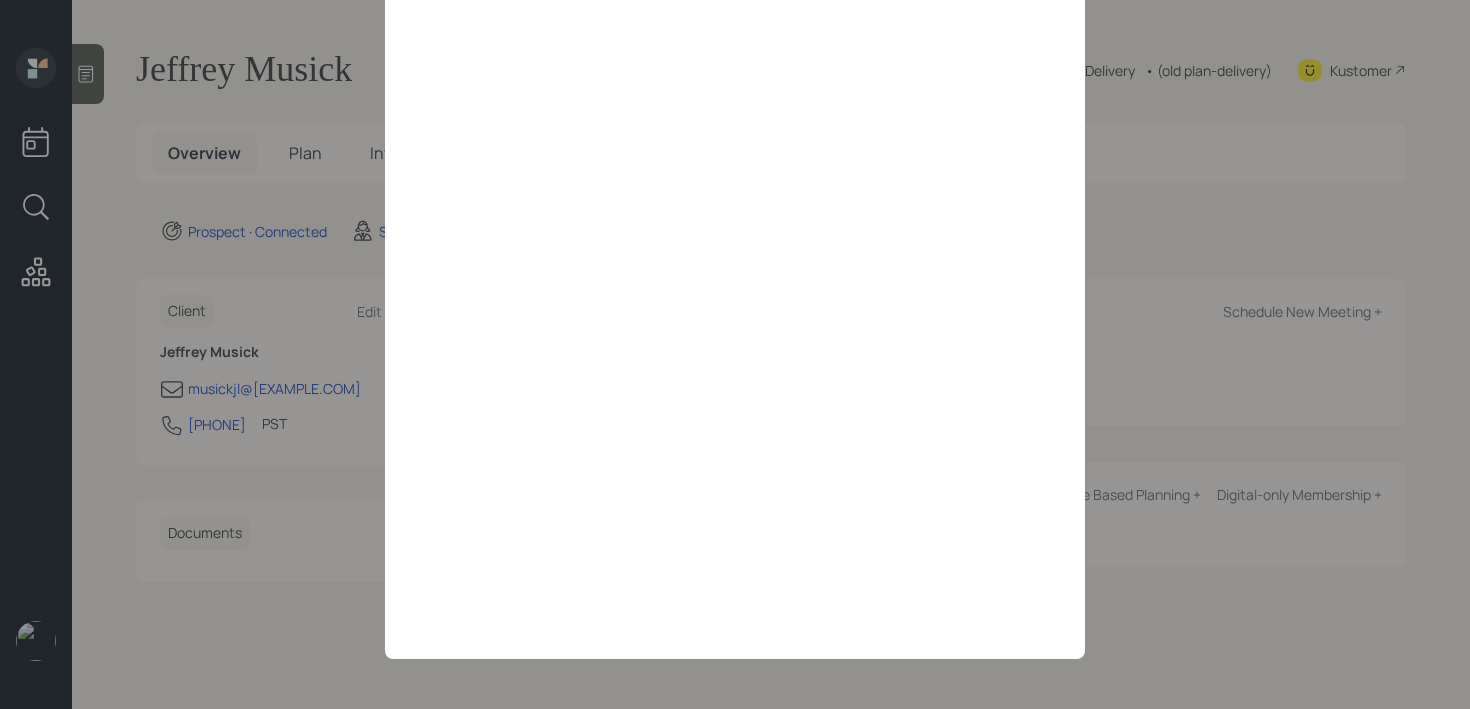 scroll, scrollTop: 0, scrollLeft: 0, axis: both 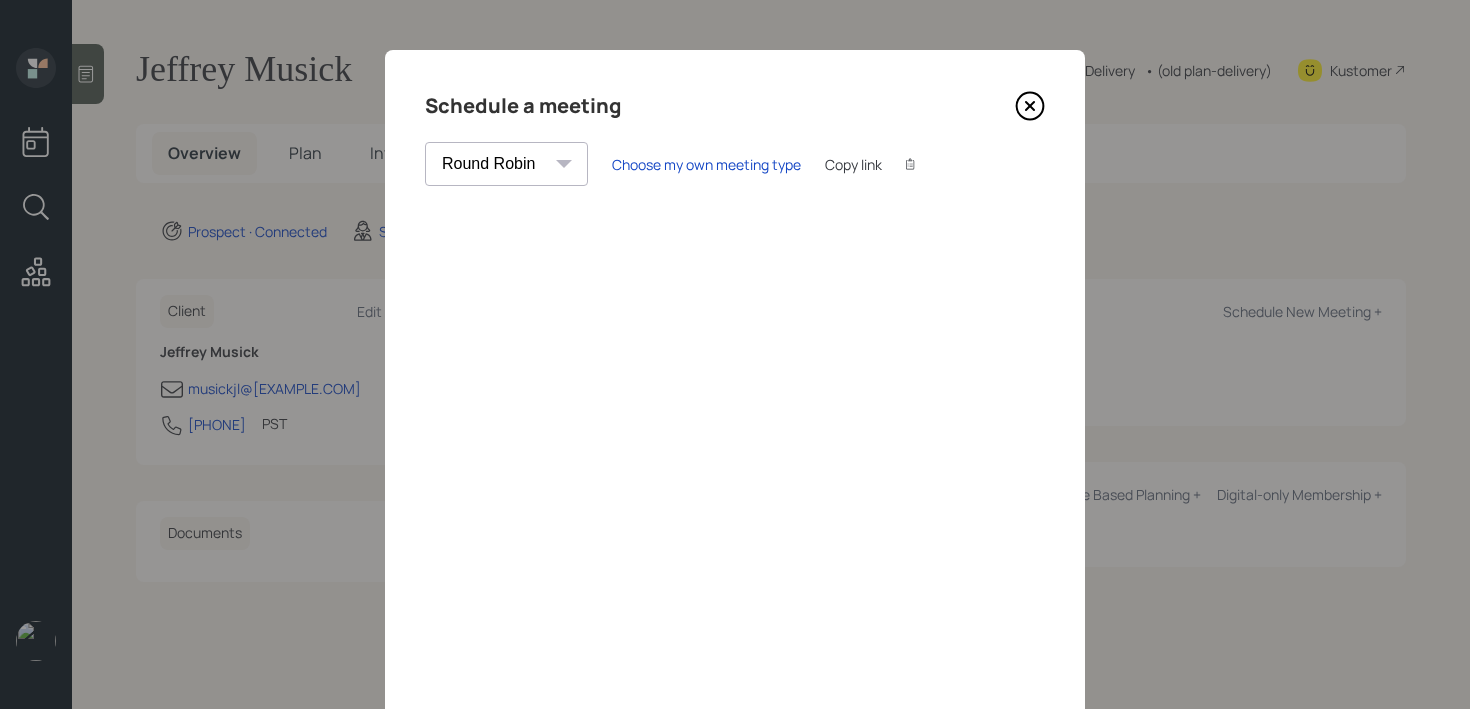click at bounding box center [1030, 106] 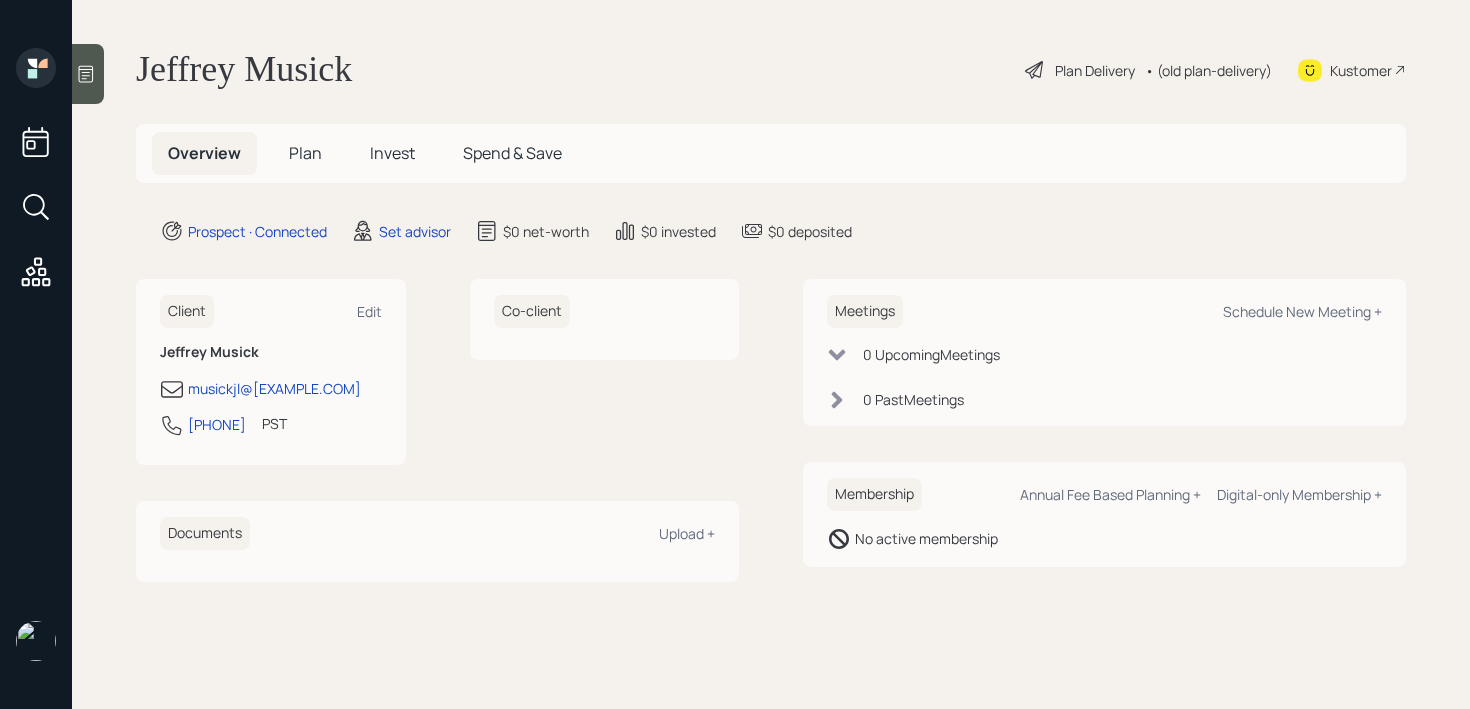 click at bounding box center [88, 74] 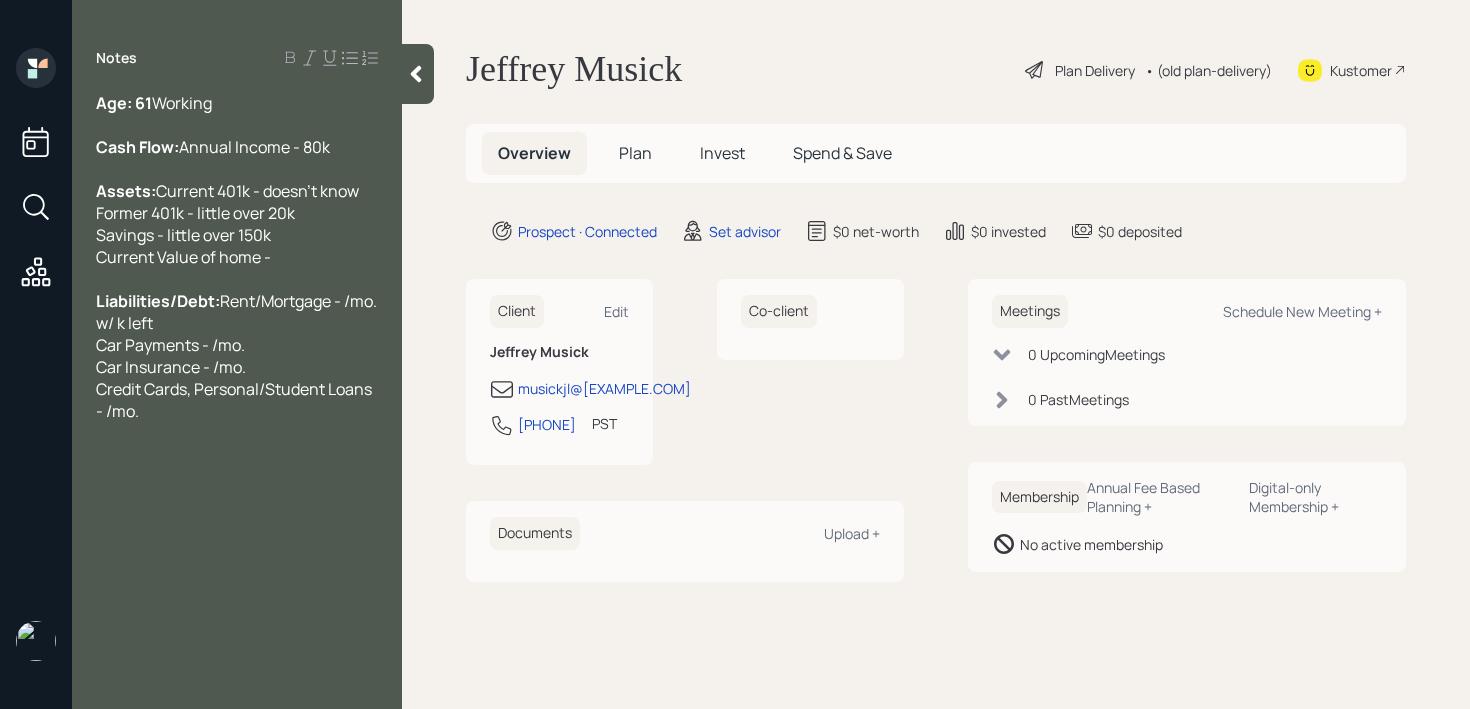 click on "Age: 61
Working" at bounding box center [237, 103] 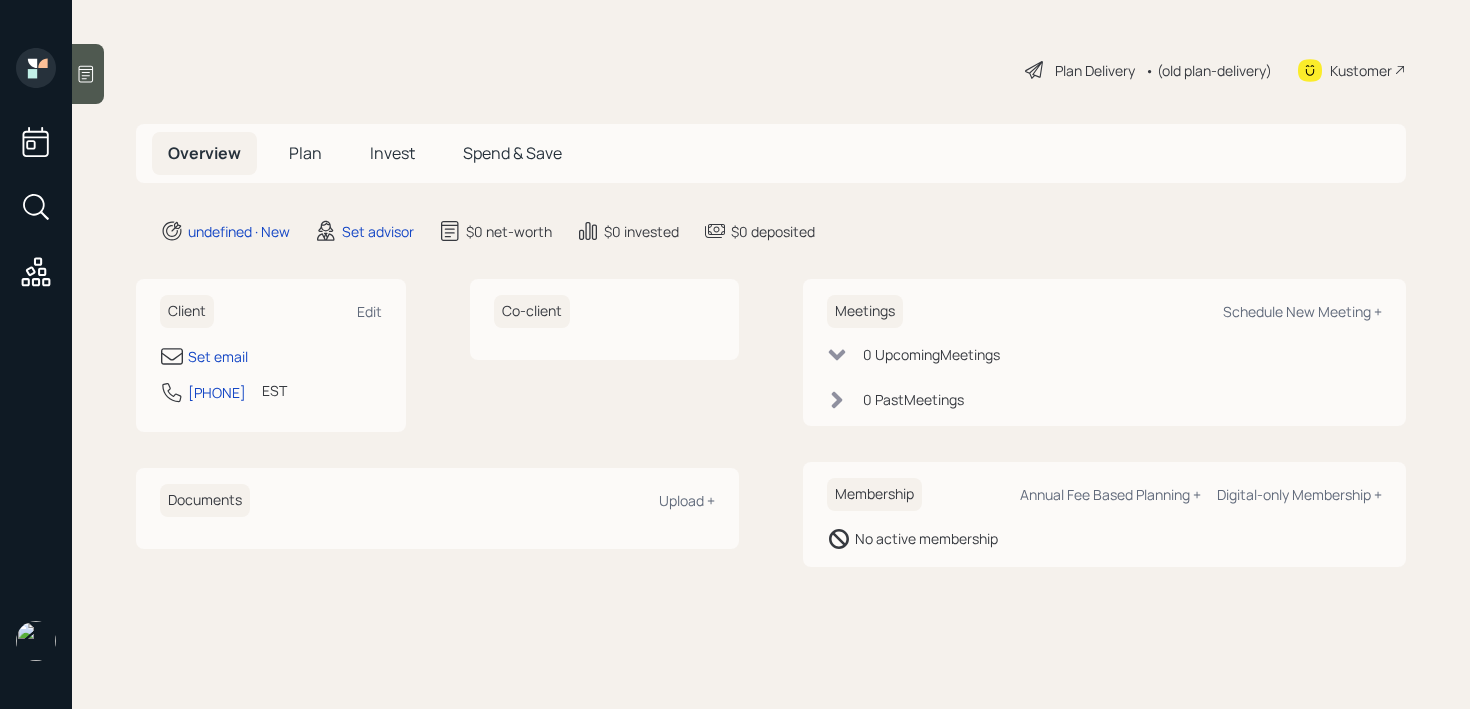 scroll, scrollTop: 0, scrollLeft: 0, axis: both 